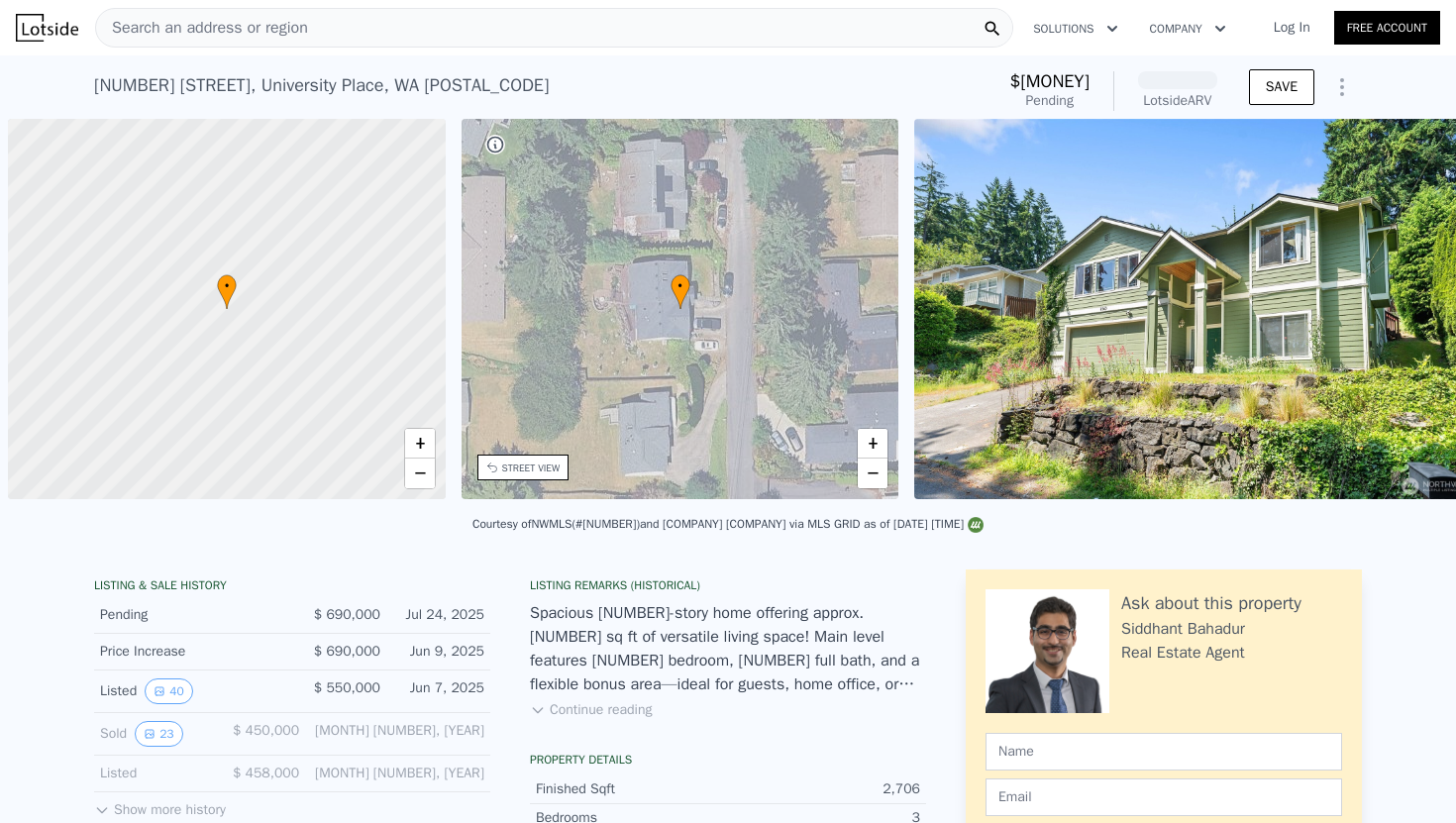 scroll, scrollTop: 0, scrollLeft: 0, axis: both 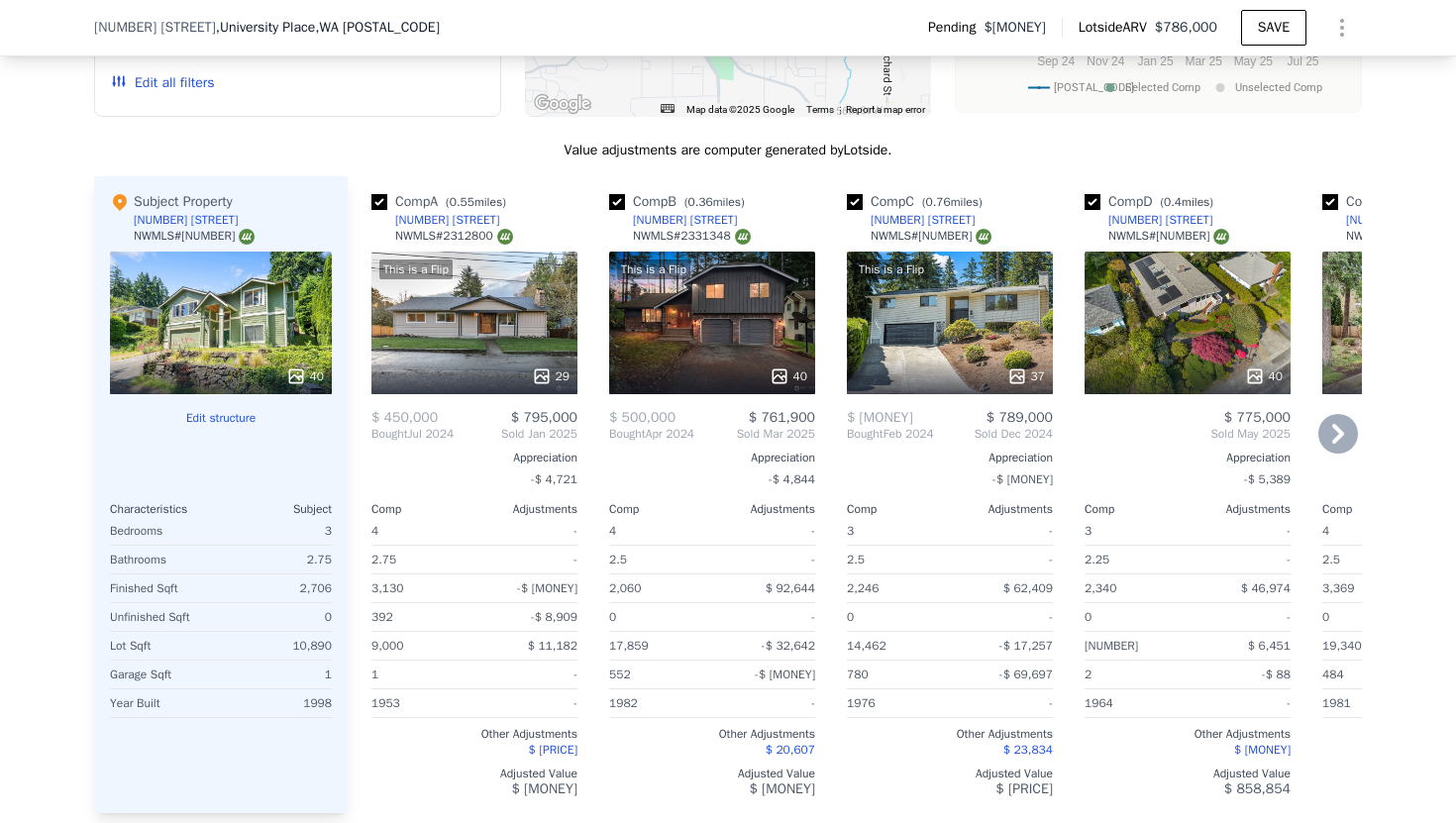 click on "This is a Flip [NUMBER]" at bounding box center [474, 323] 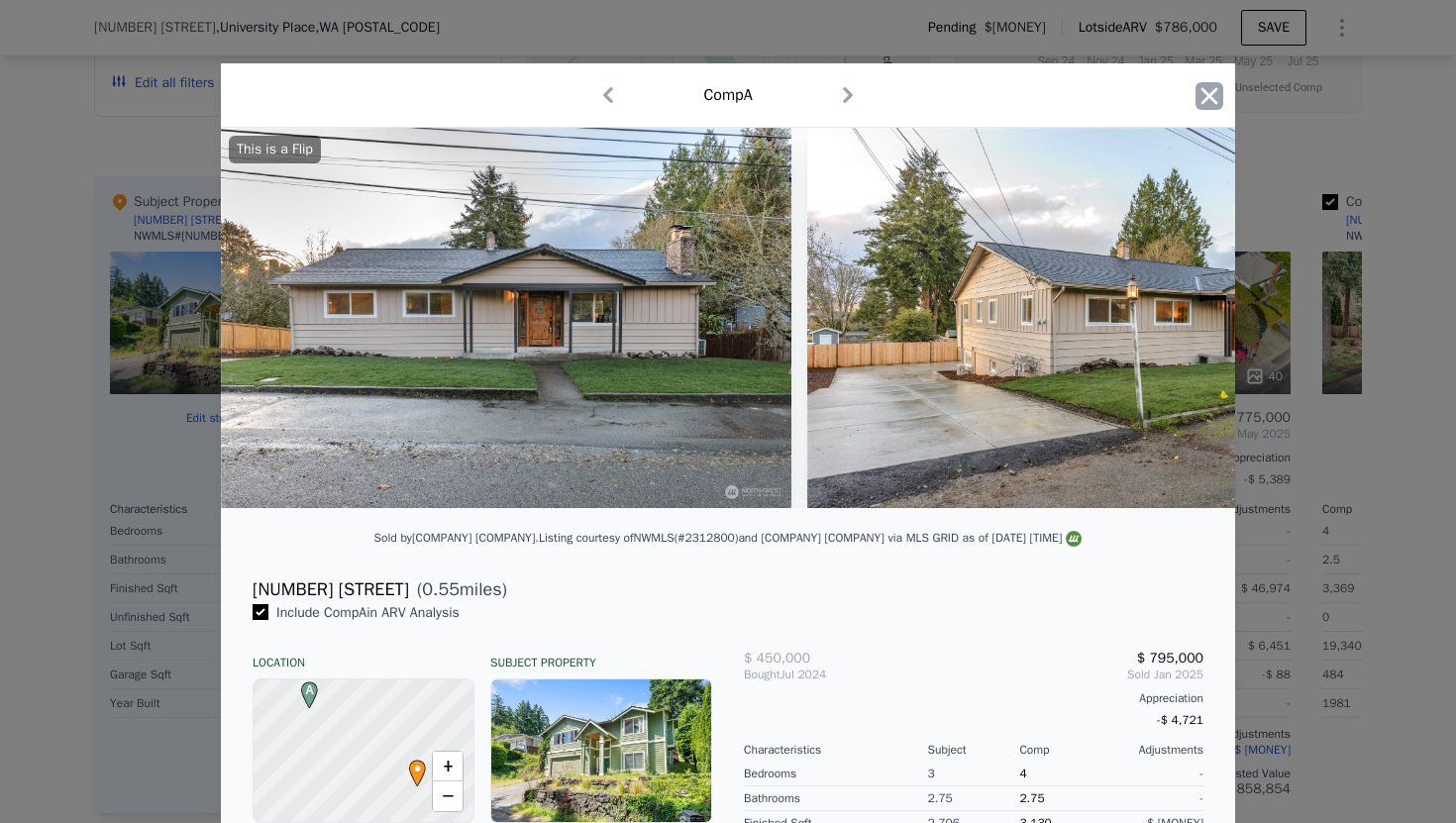 click 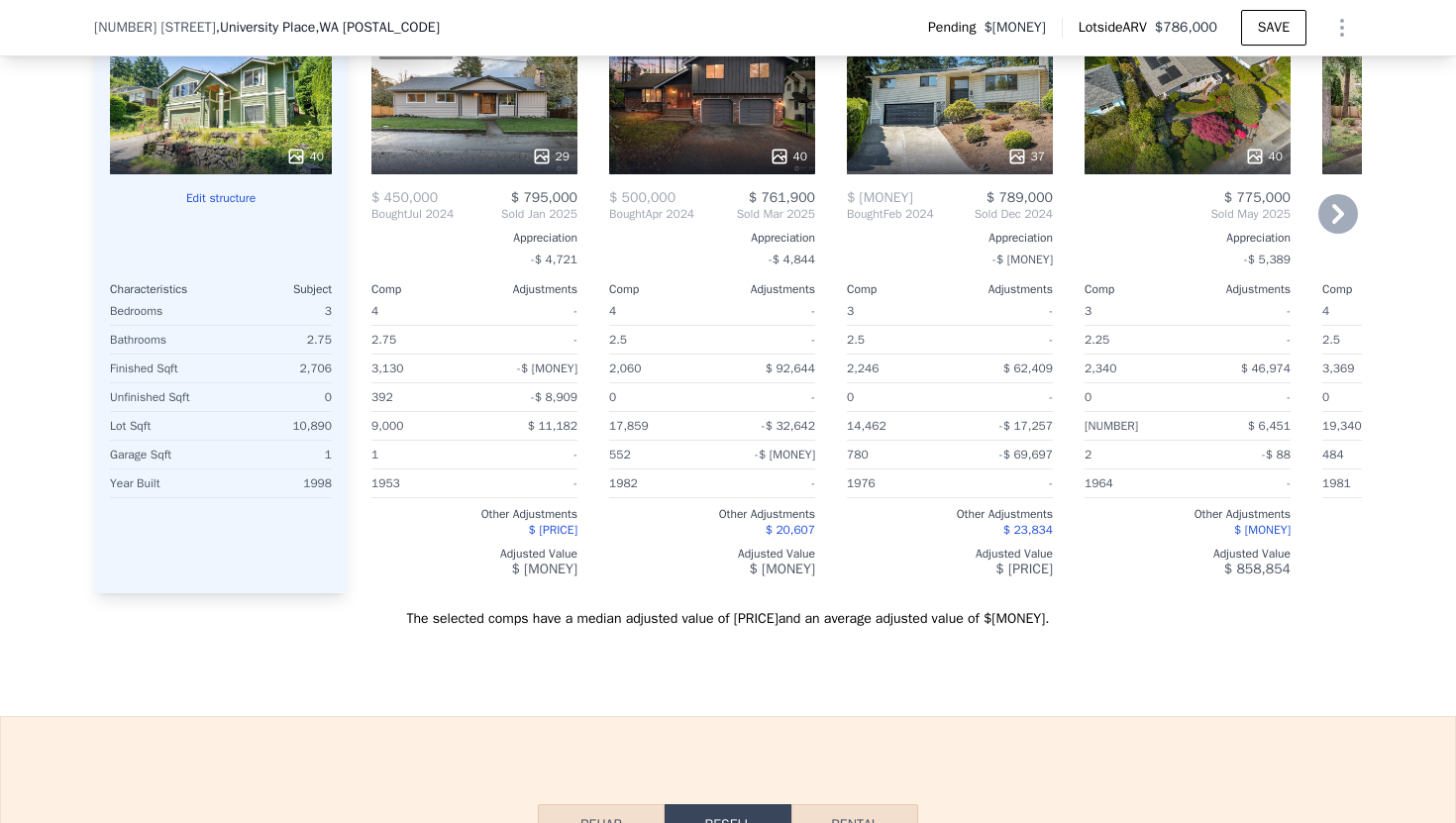 scroll, scrollTop: 2530, scrollLeft: 0, axis: vertical 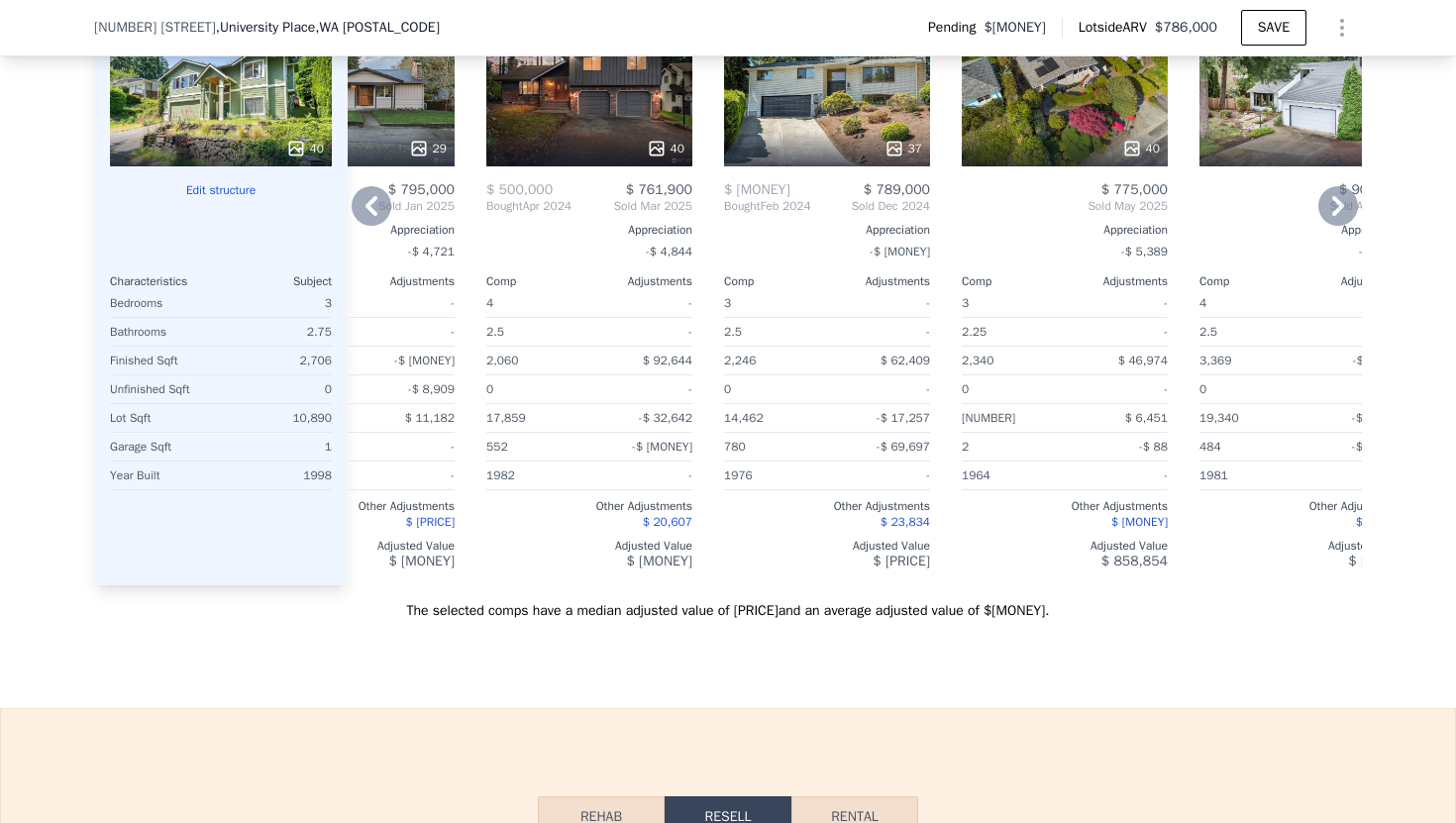 click on "$ 858,854" at bounding box center [1065, 562] 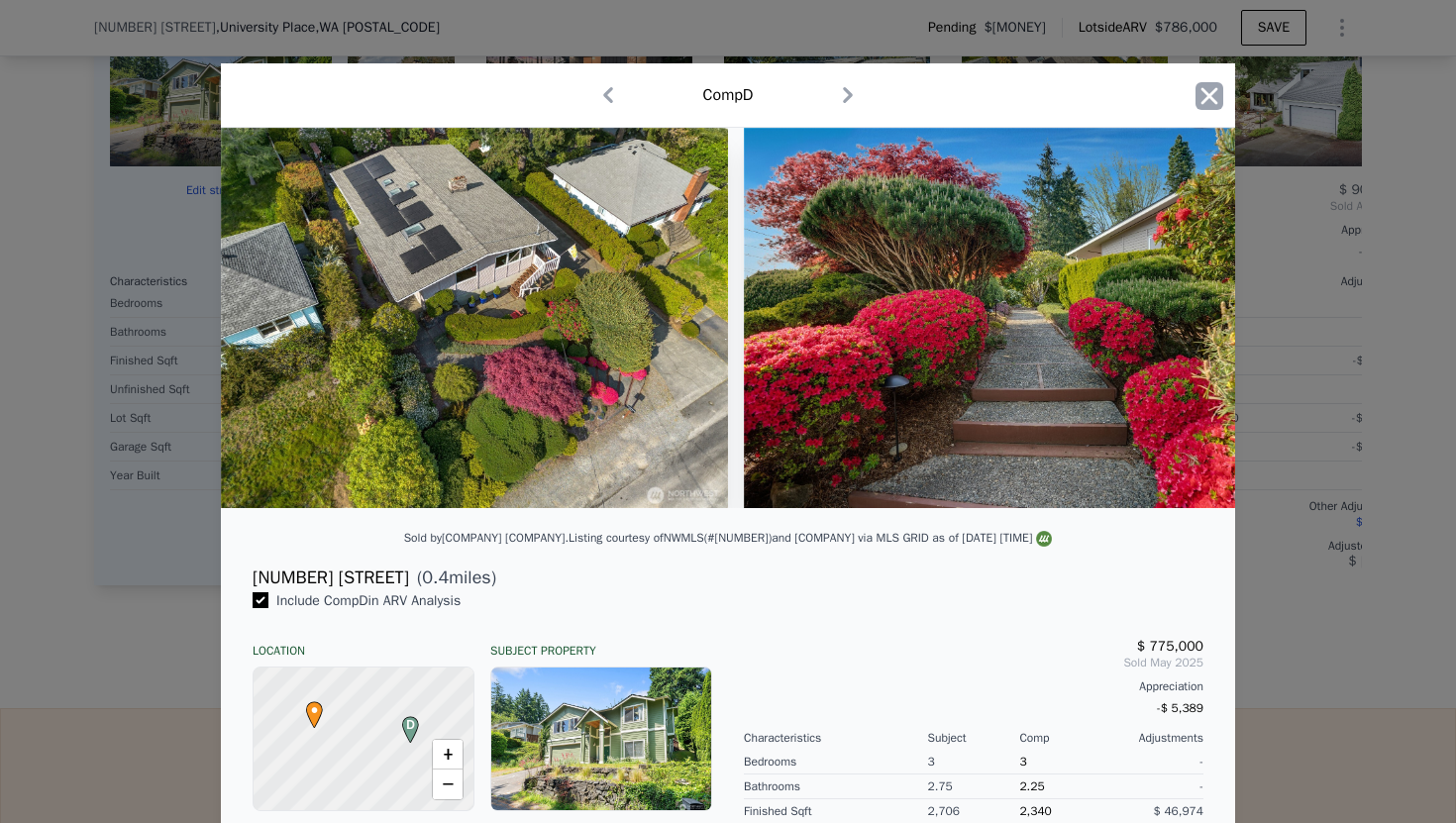 click 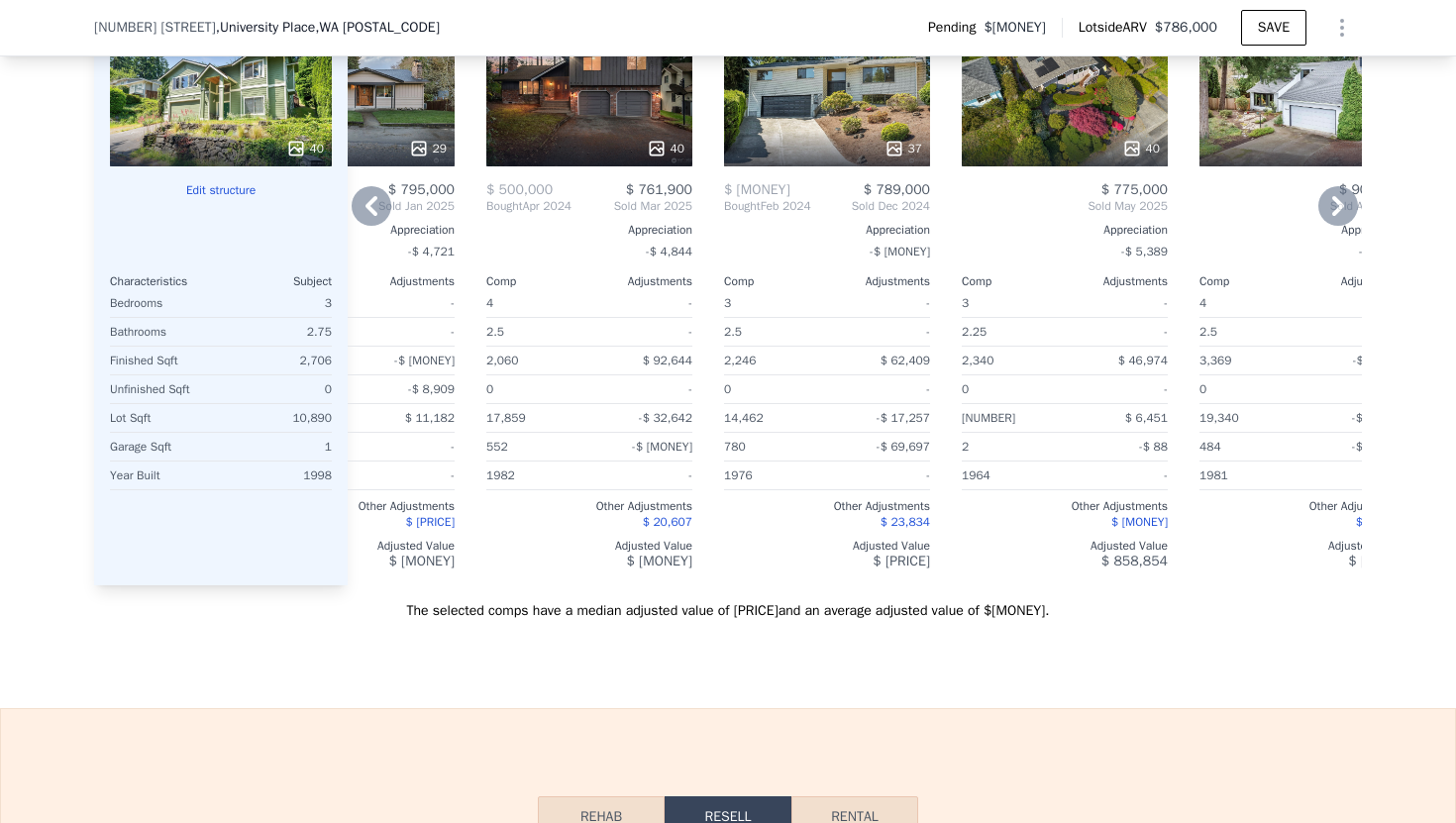 click on "[NUMBER] $ [MONEY]" at bounding box center [1065, 418] 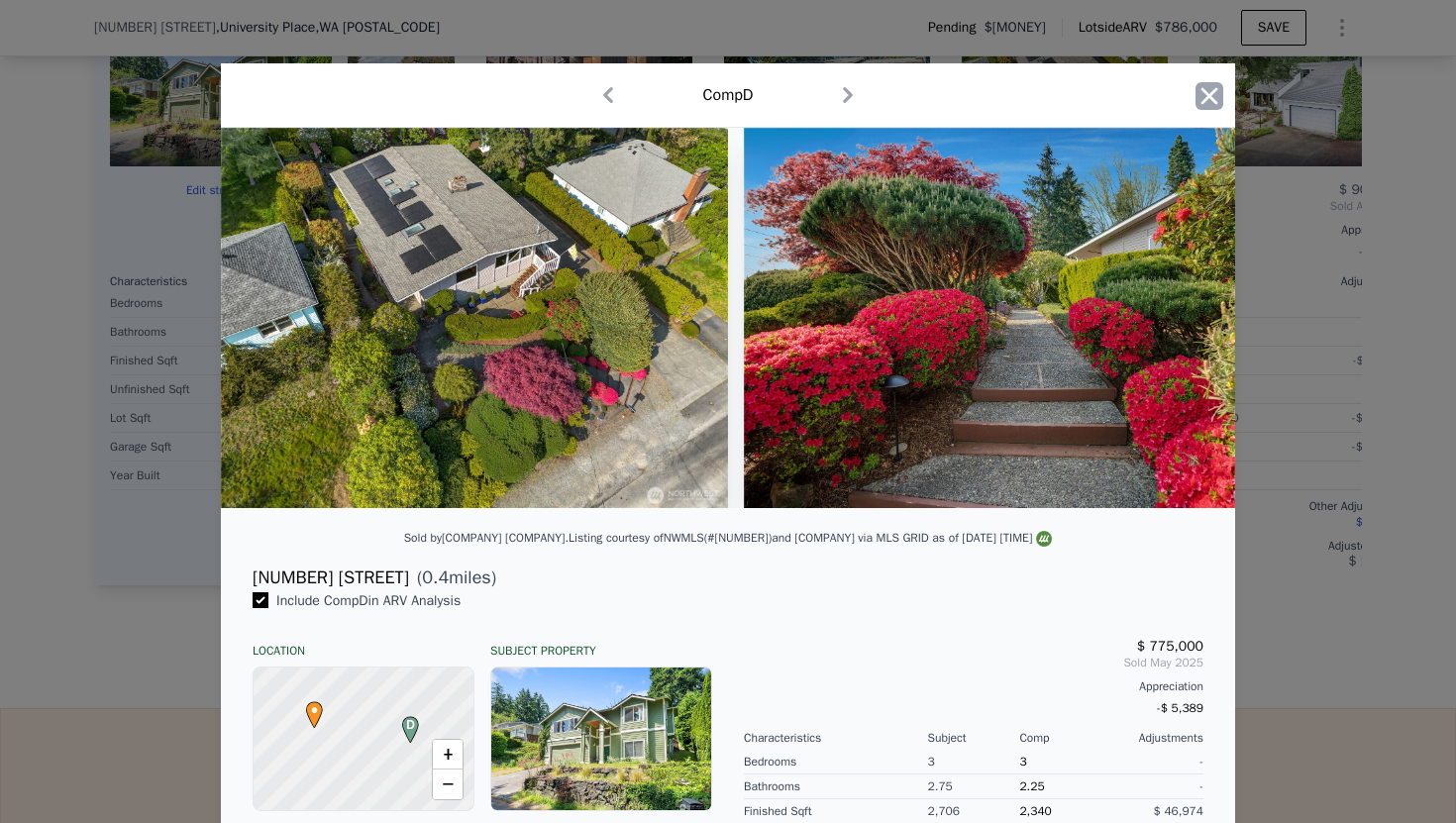 click 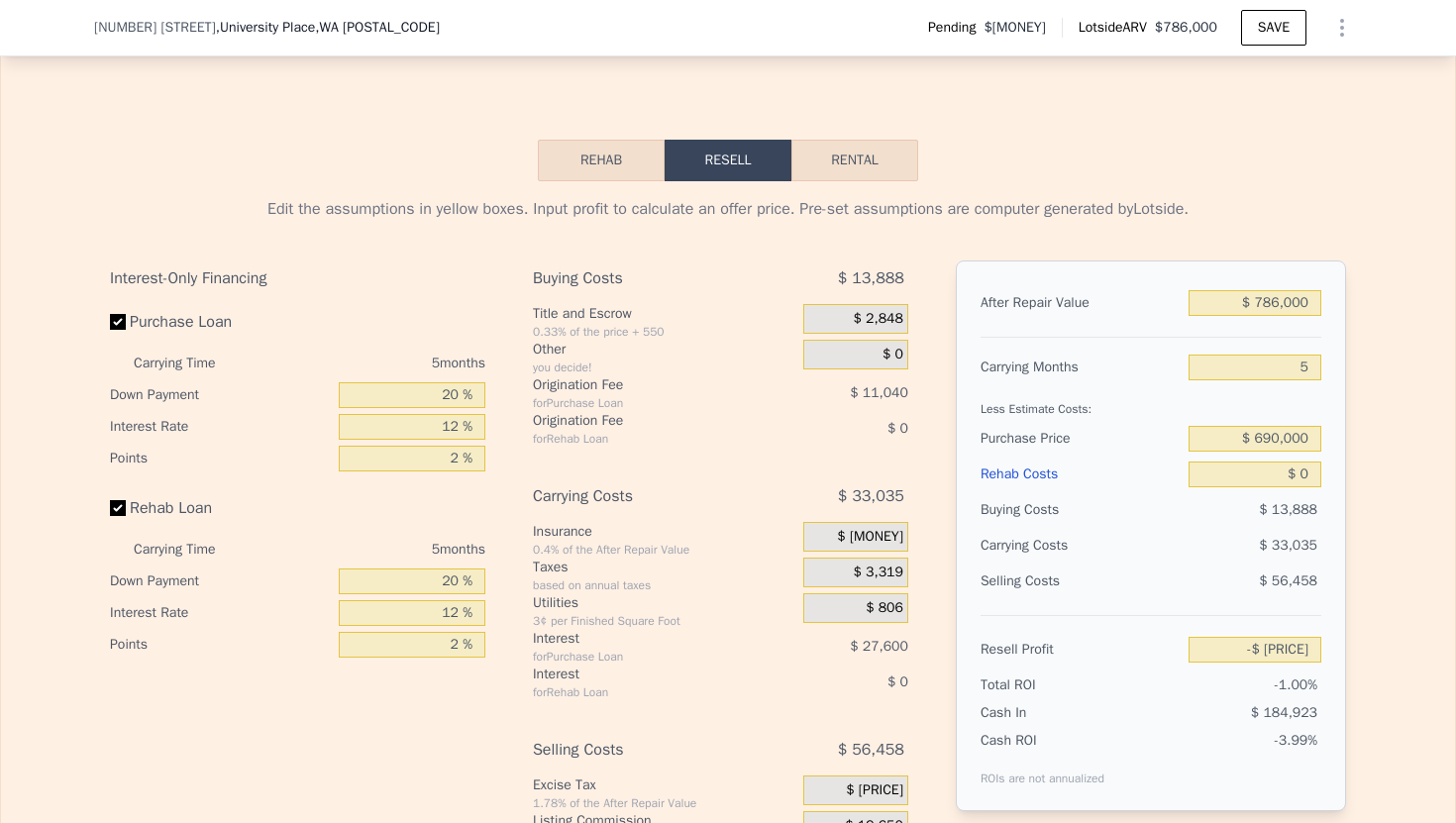 scroll, scrollTop: 3203, scrollLeft: 0, axis: vertical 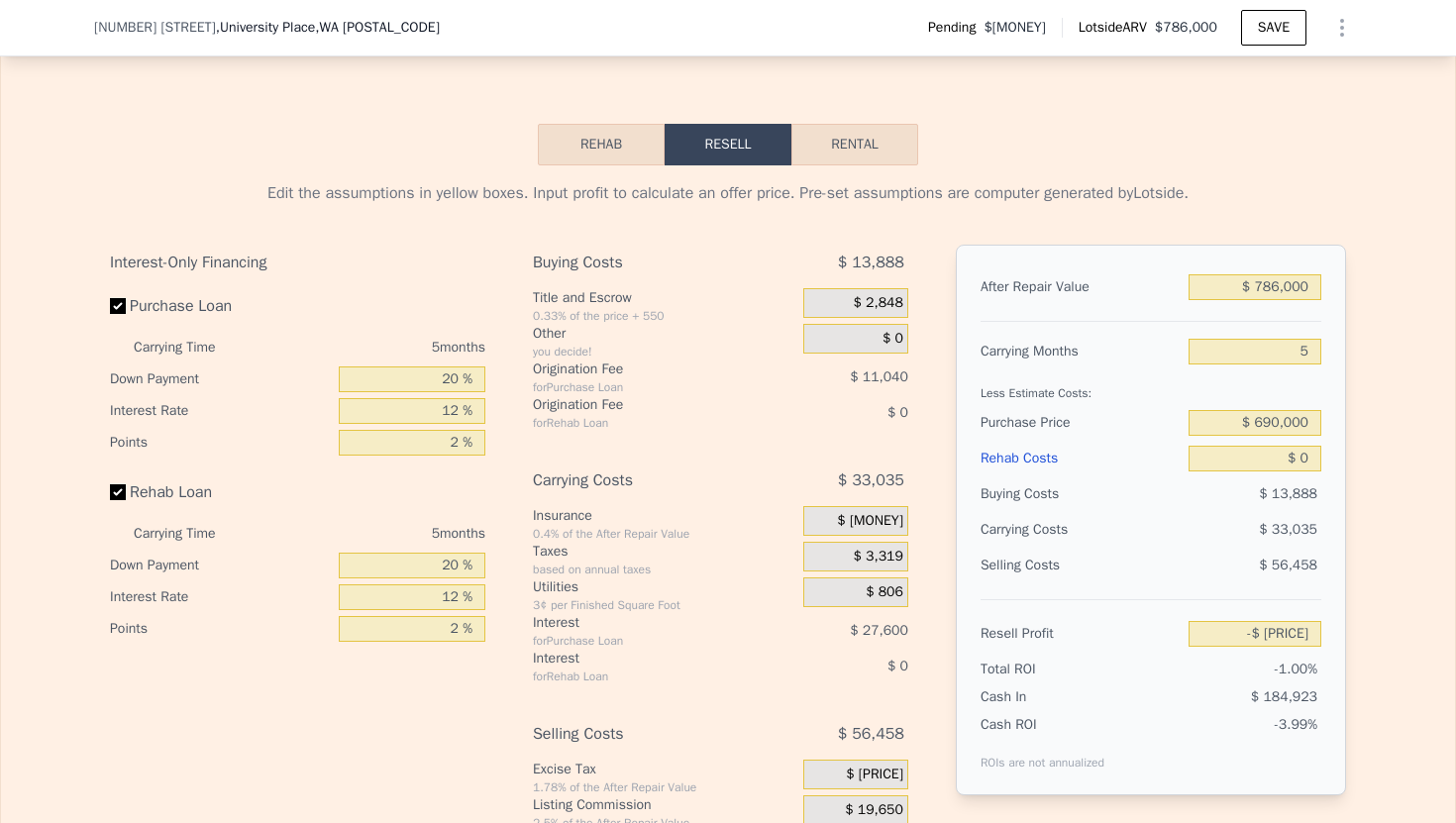 click on "Buying Costs" at bounding box center [1081, 494] 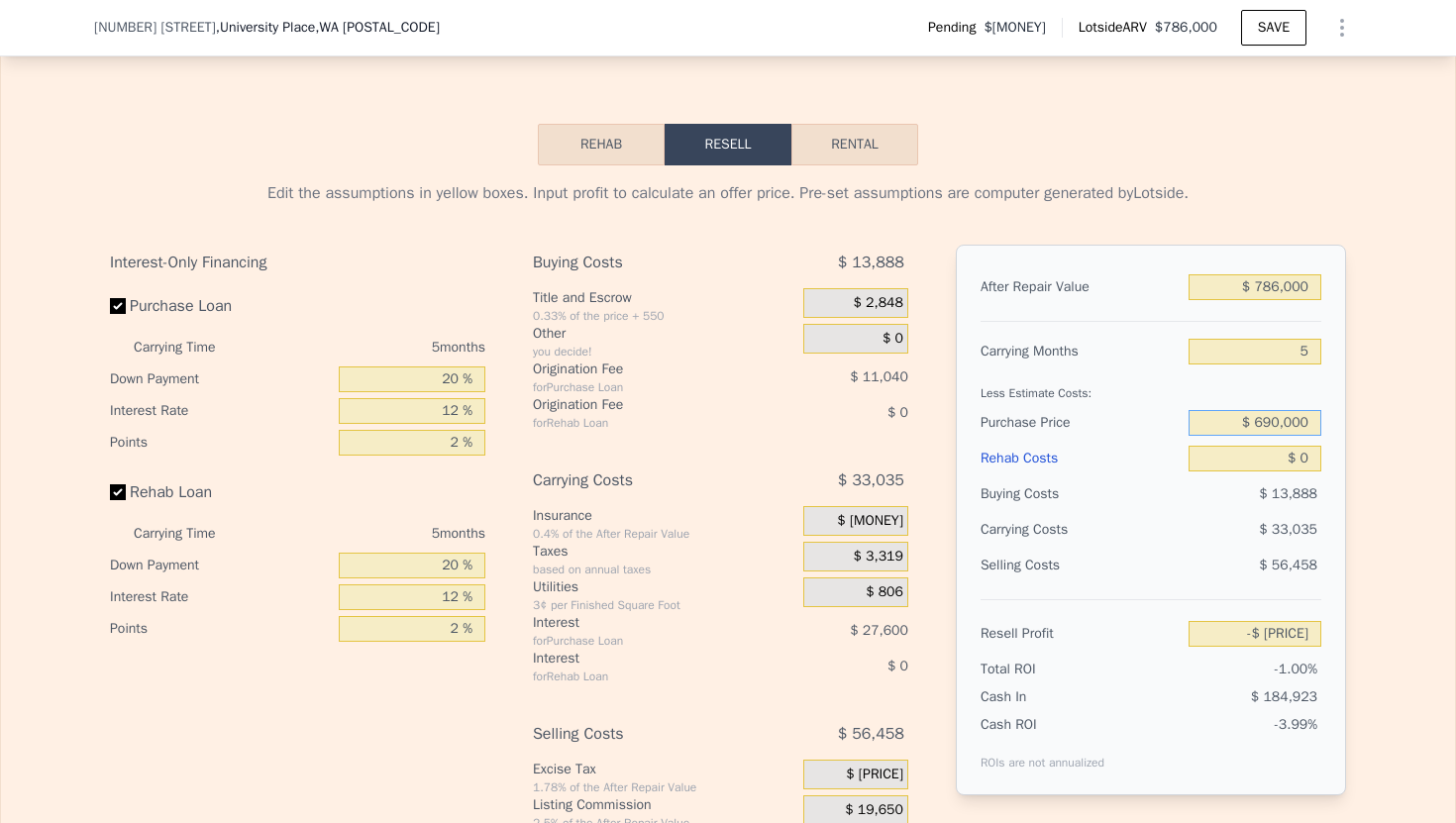 click on "$ 690,000" at bounding box center (1255, 423) 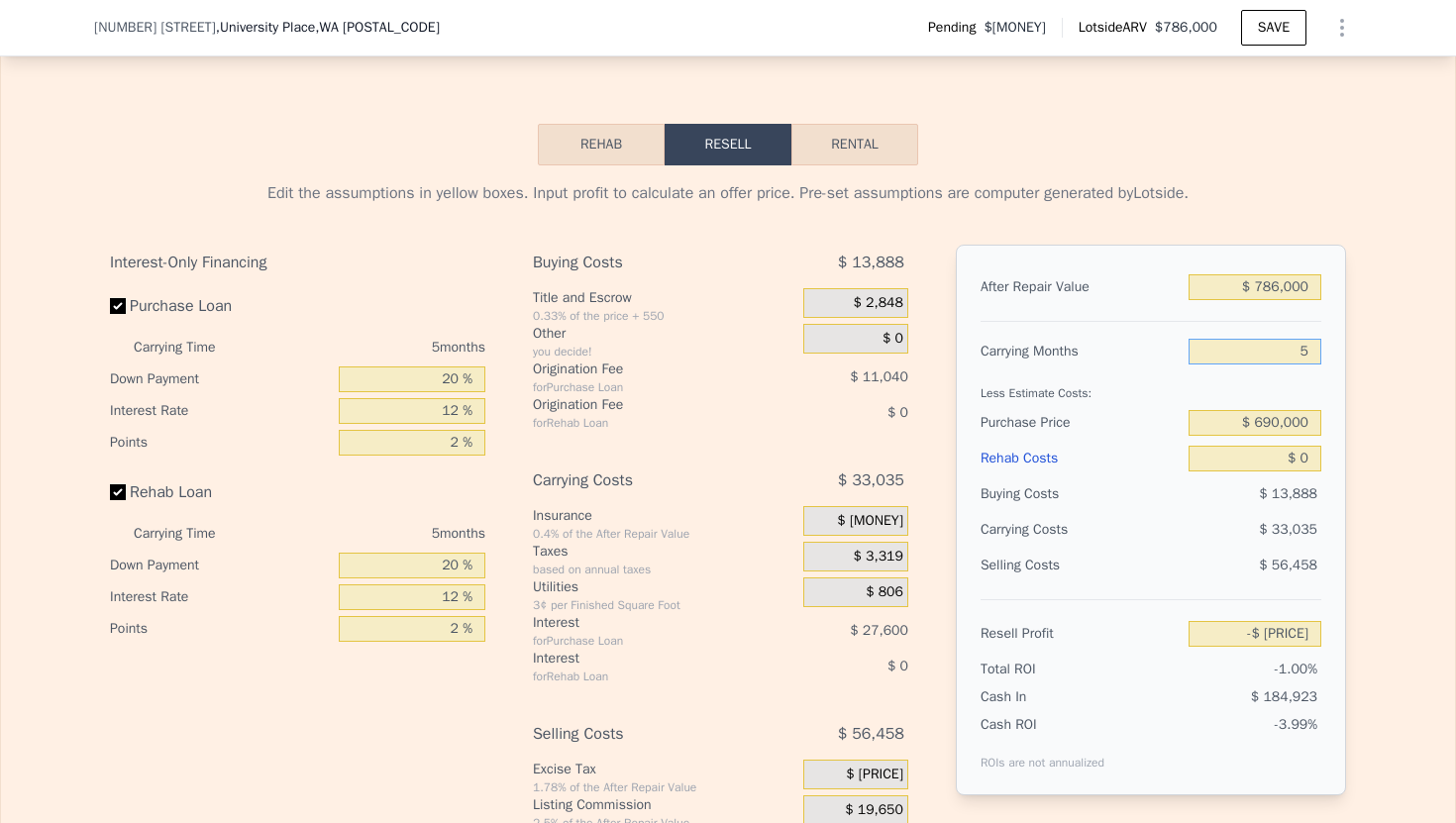 click on "5" at bounding box center [1255, 352] 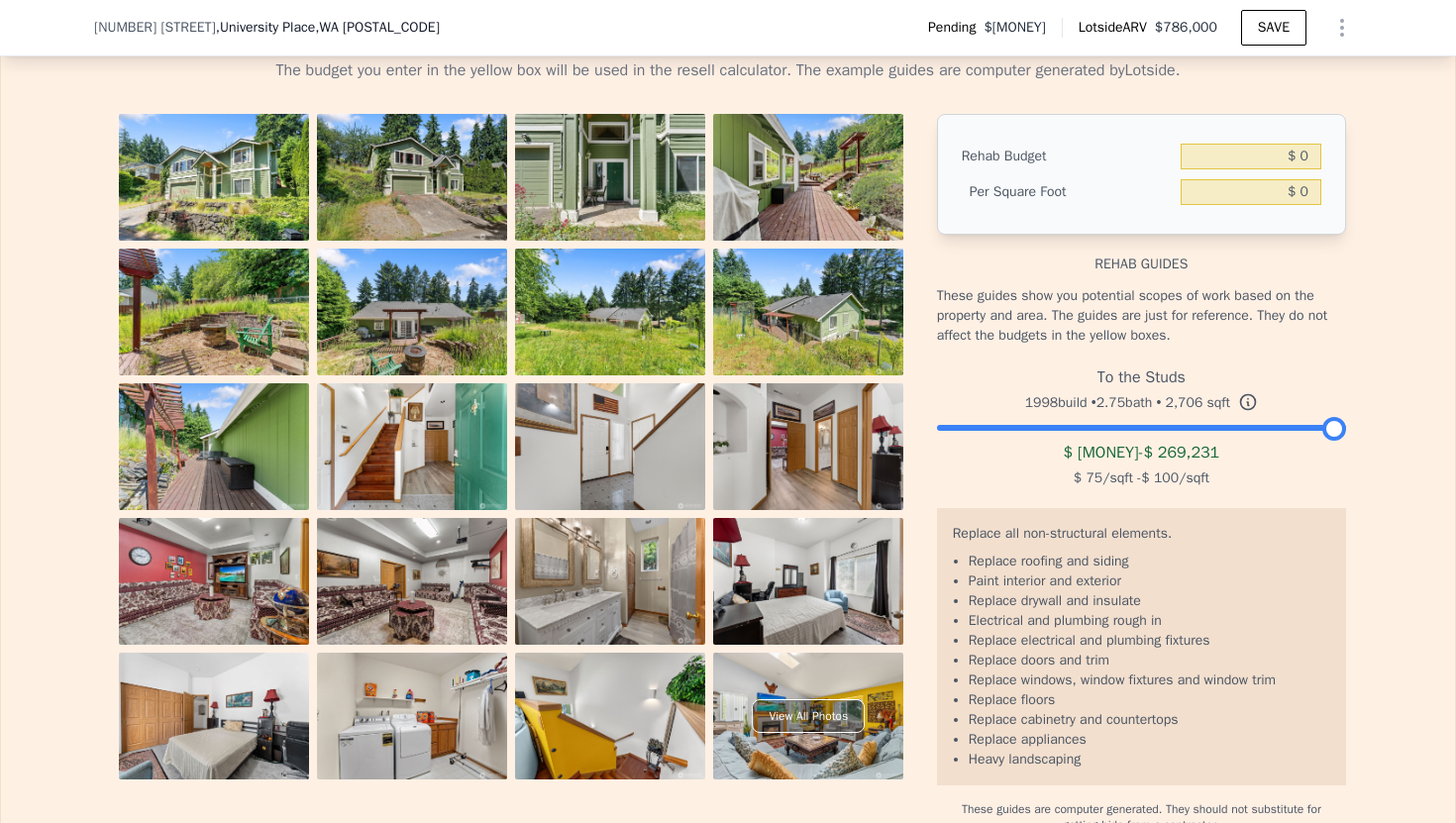 scroll, scrollTop: 3324, scrollLeft: 0, axis: vertical 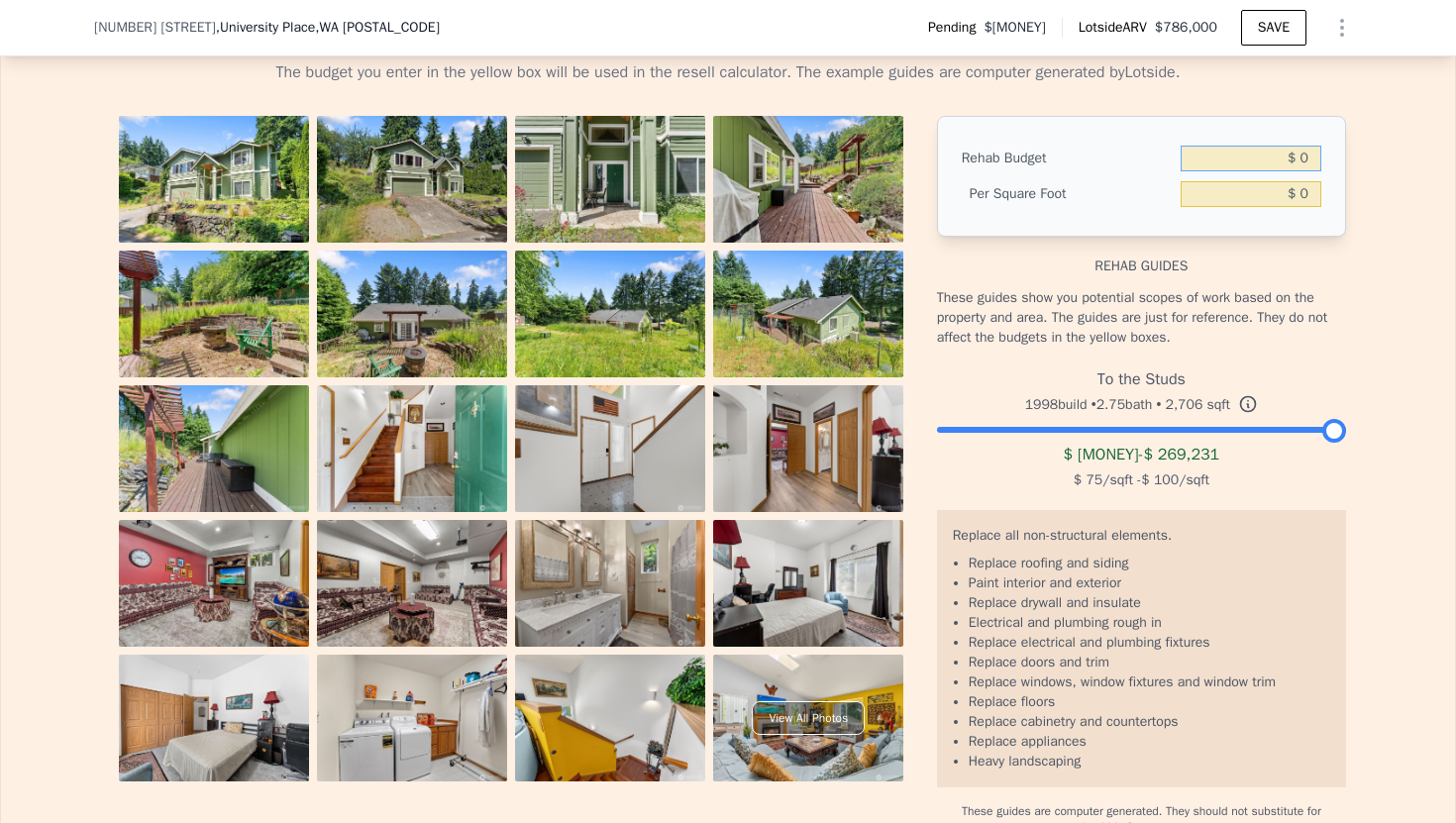 click on "$ 0" at bounding box center [1251, 158] 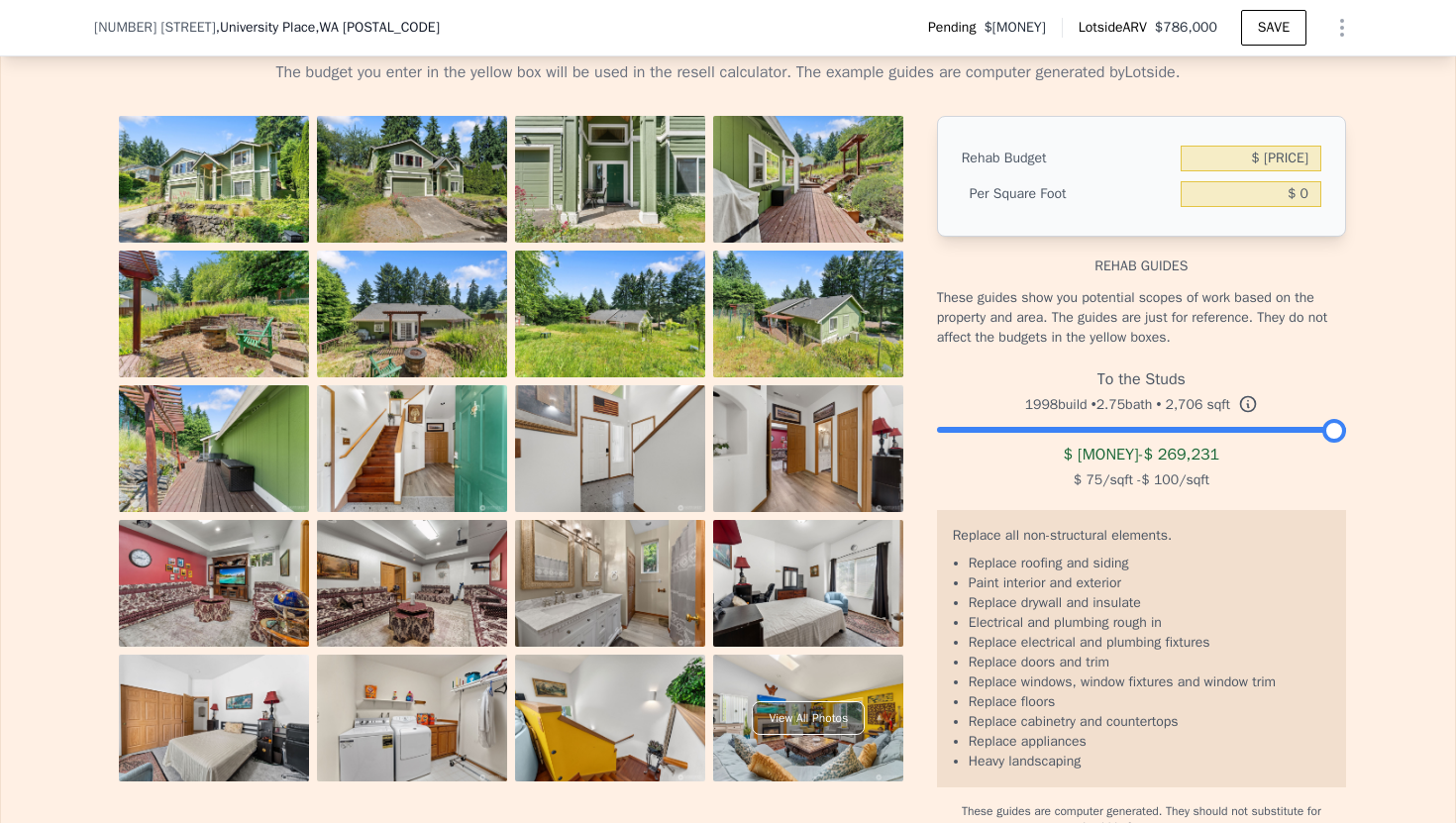 type on "$ 250,000" 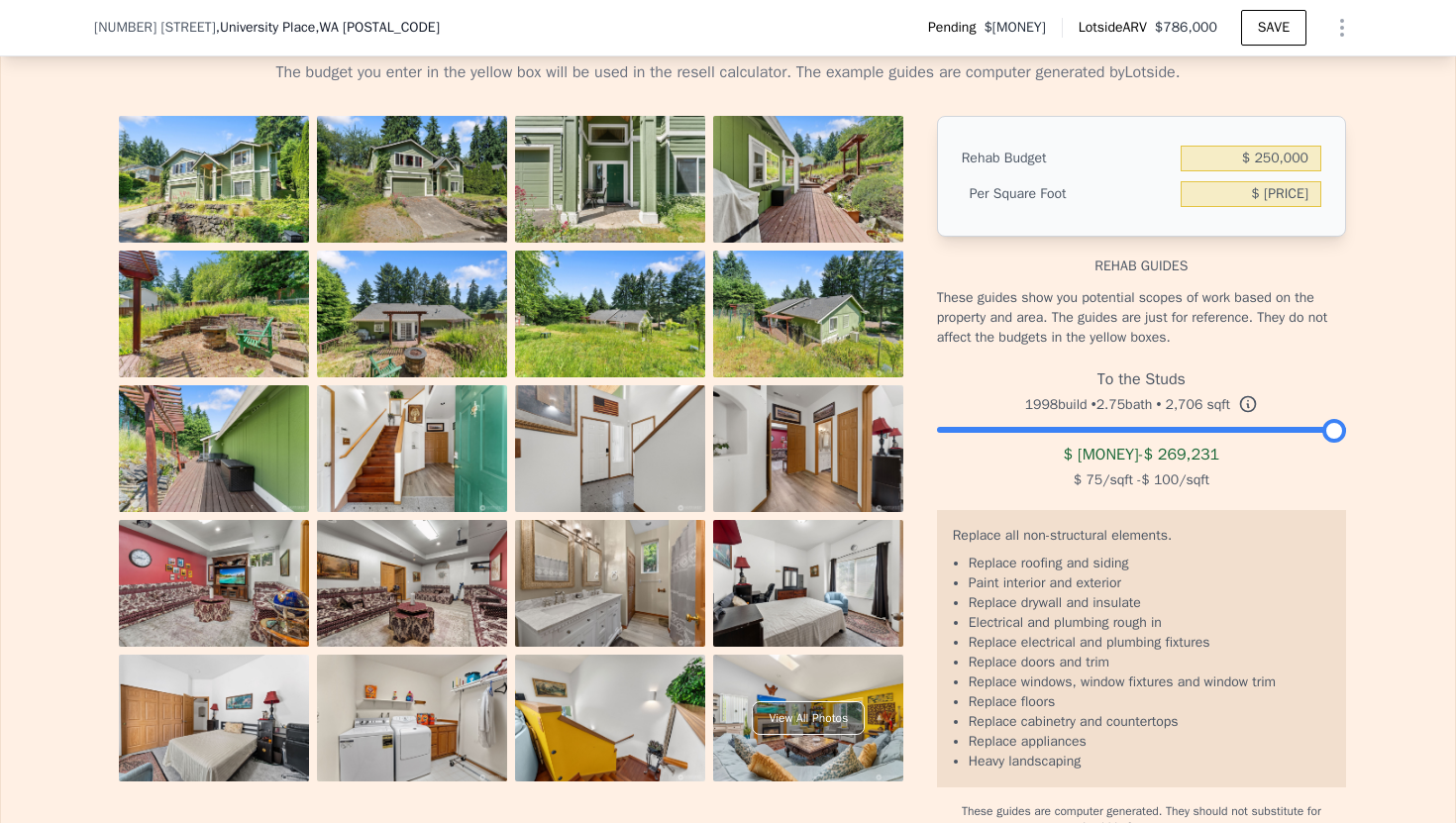 type on "$ [PRICE]" 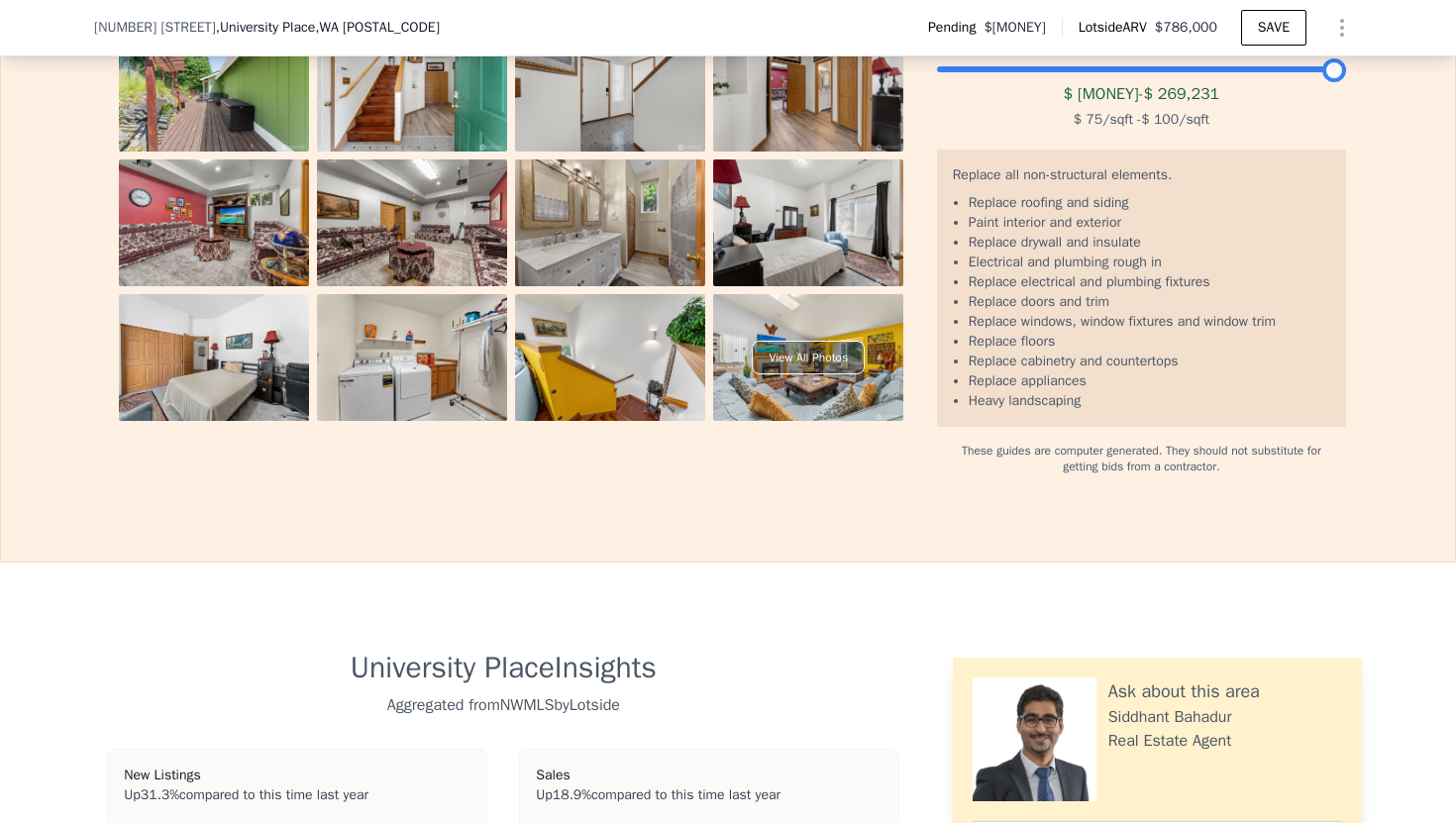 scroll, scrollTop: 3578, scrollLeft: 0, axis: vertical 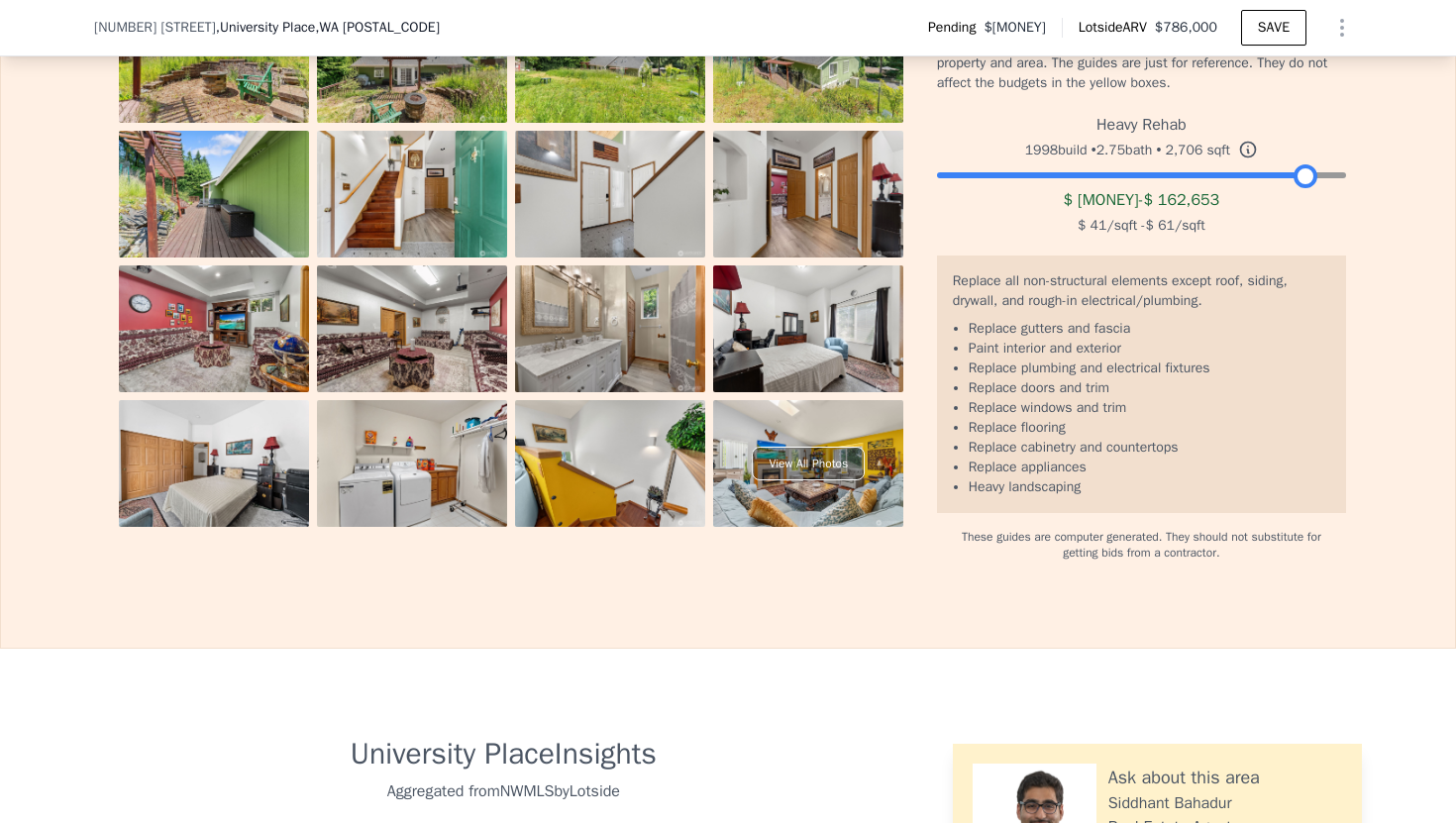 drag, startPoint x: 1340, startPoint y: 196, endPoint x: 1309, endPoint y: 197, distance: 31.016125 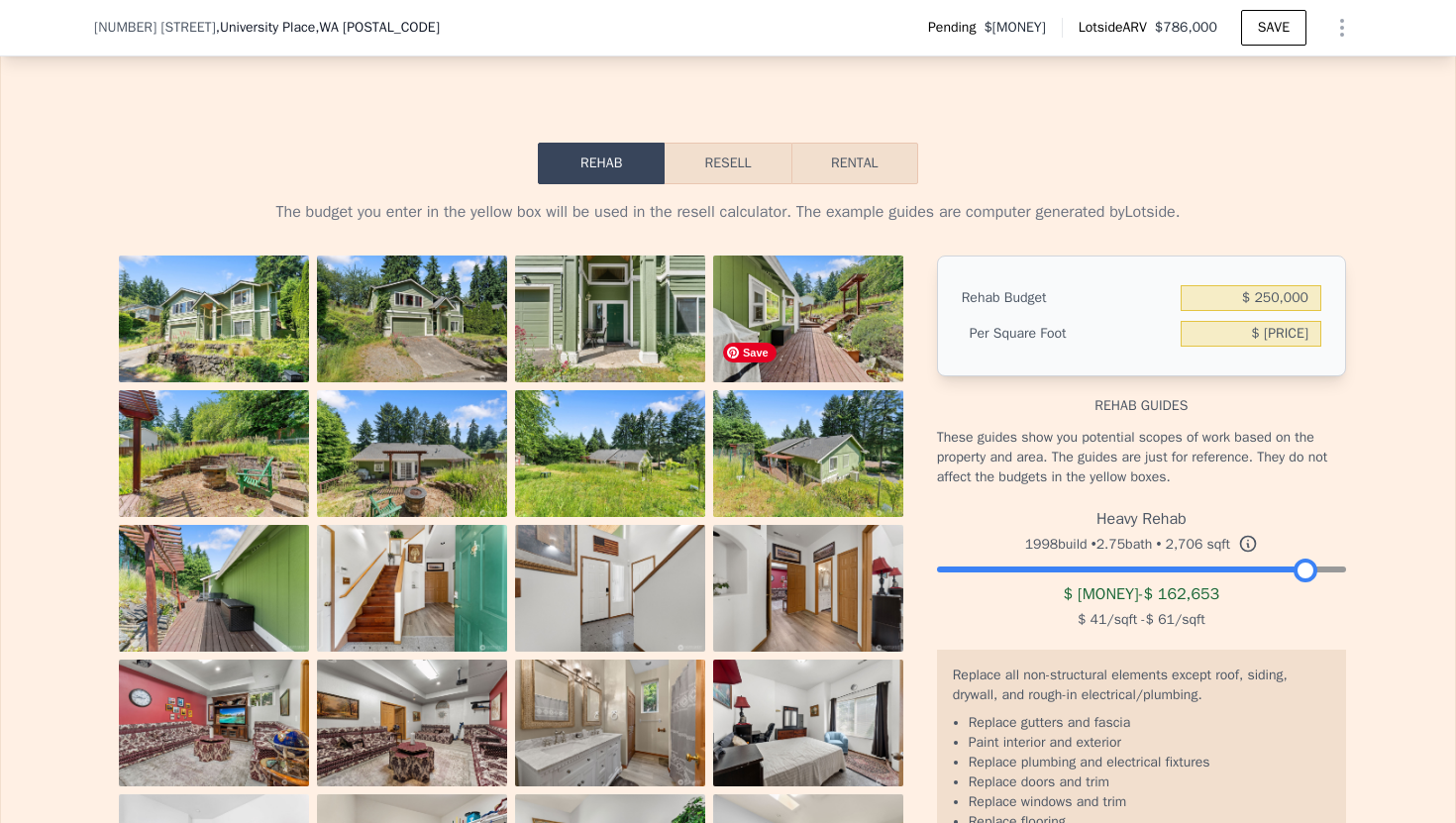 scroll, scrollTop: 3141, scrollLeft: 0, axis: vertical 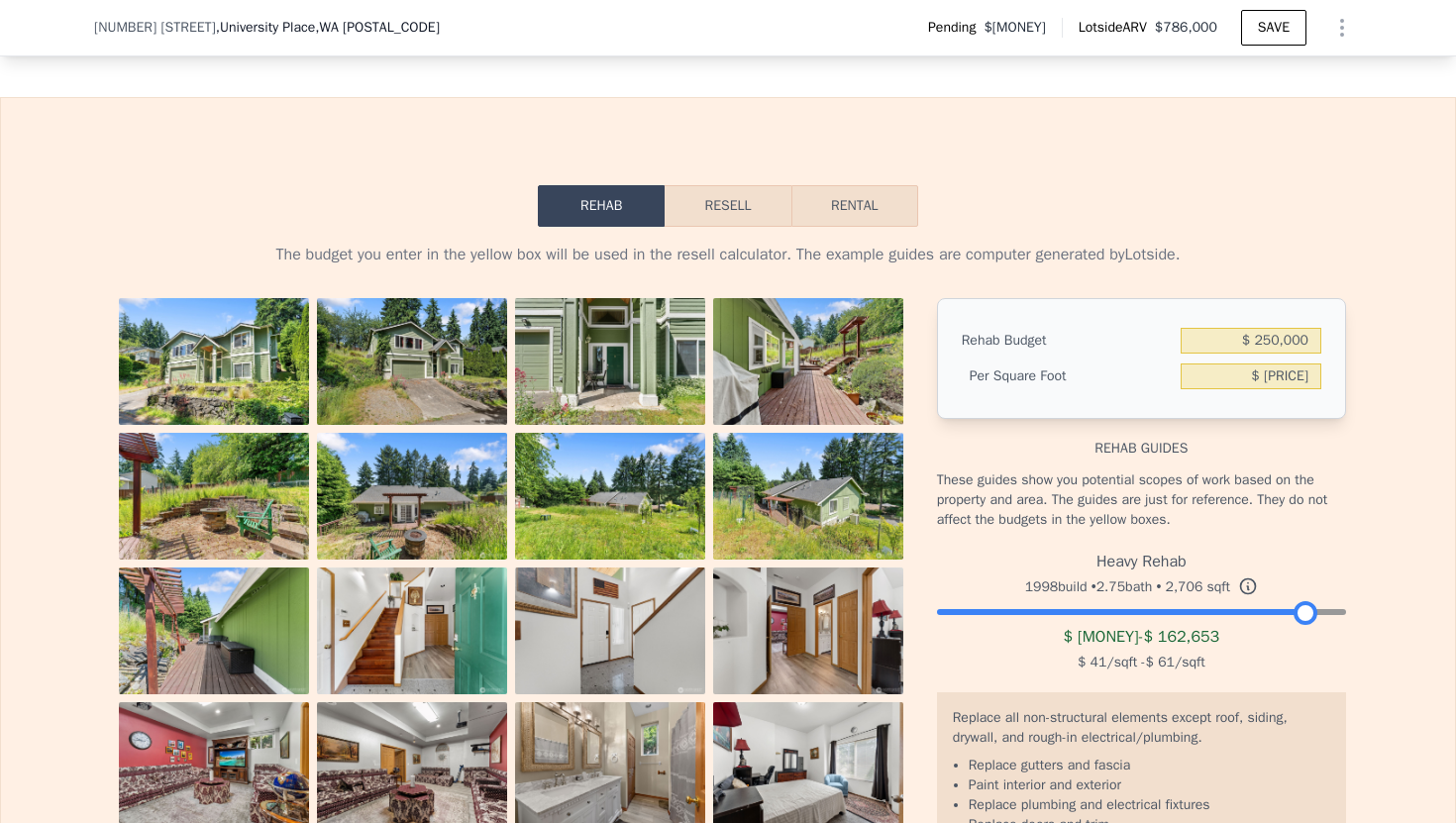 click on "Resell" at bounding box center (727, 206) 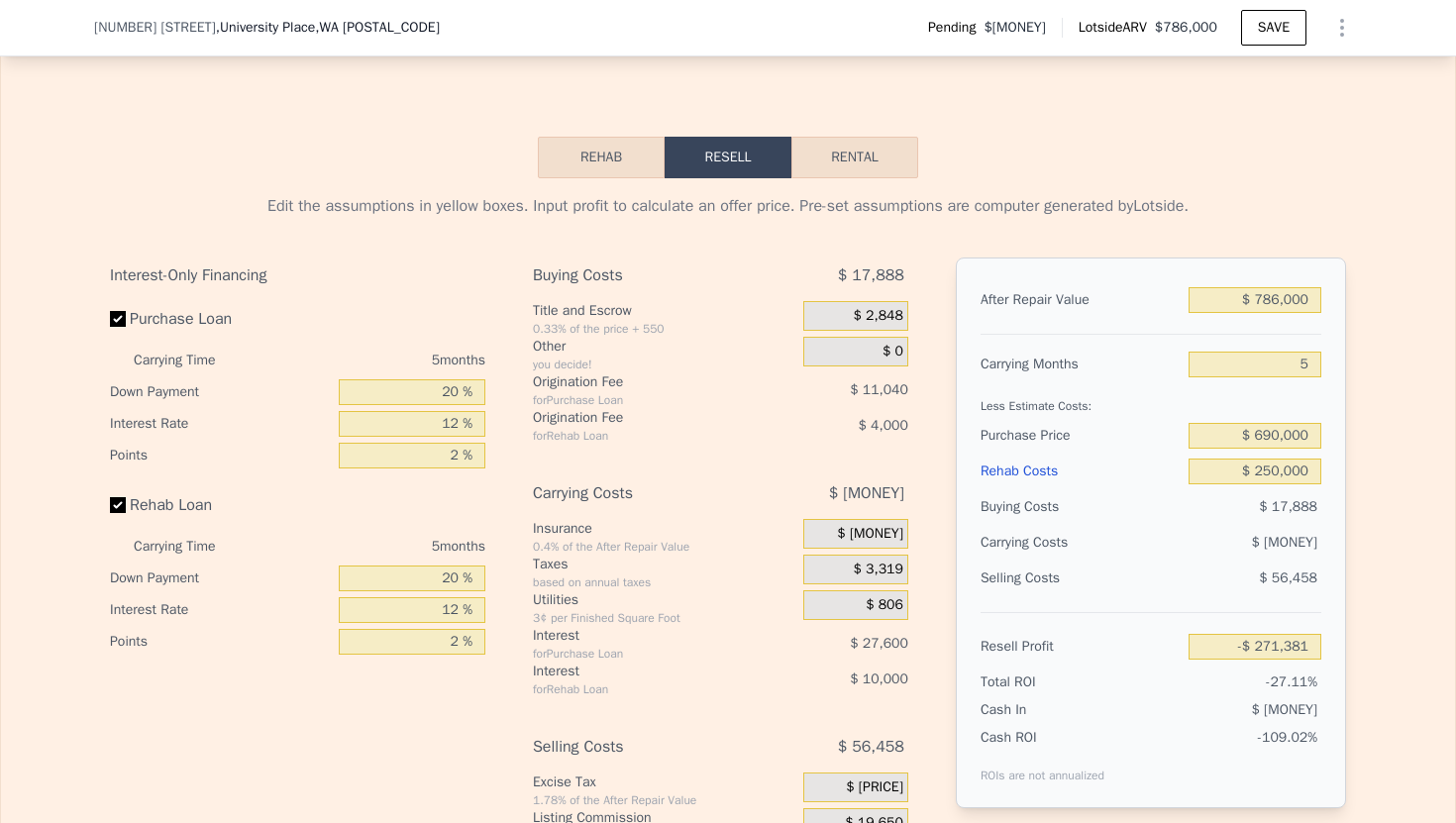 scroll, scrollTop: 3204, scrollLeft: 0, axis: vertical 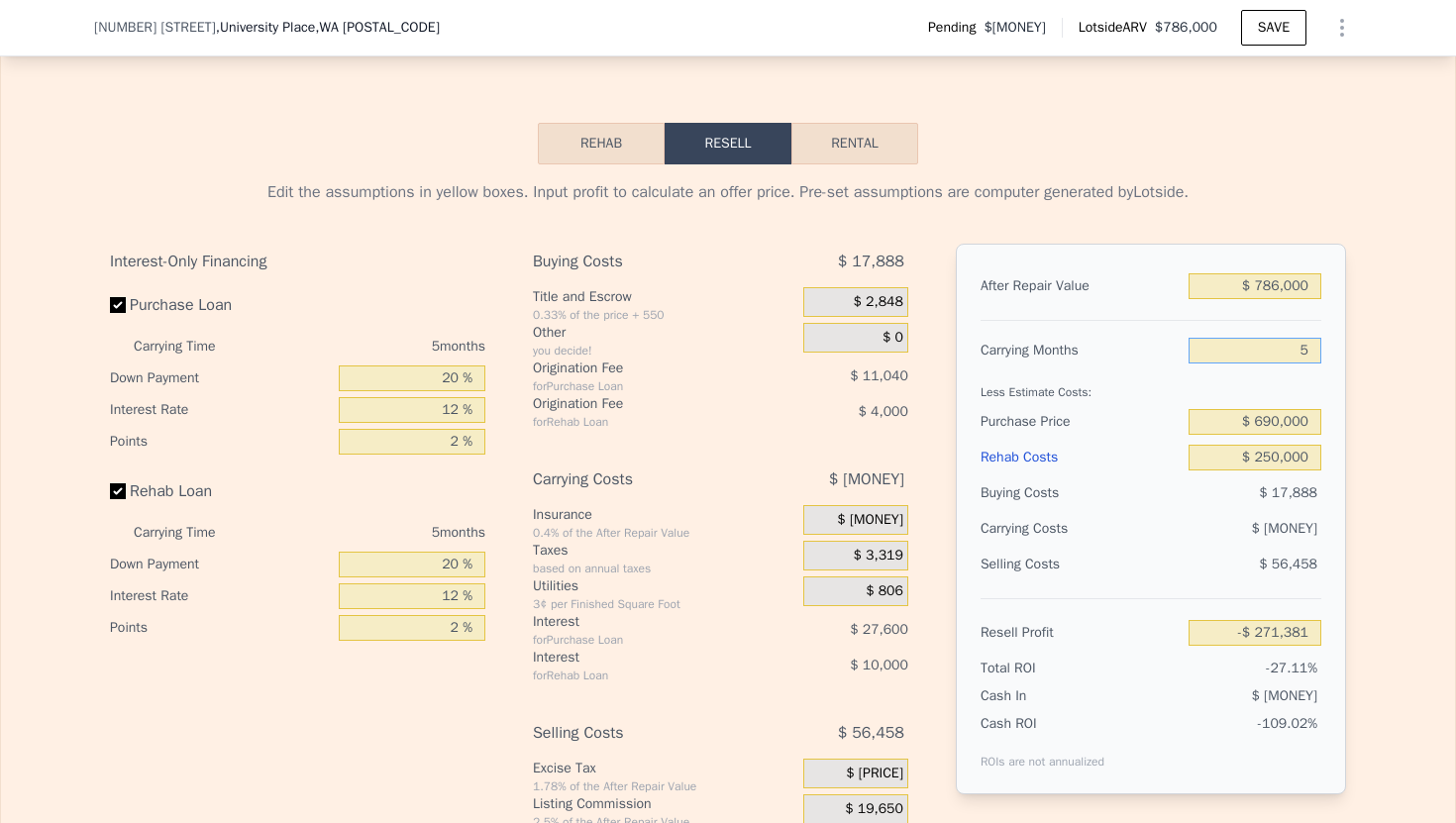 click on "5" at bounding box center [1255, 351] 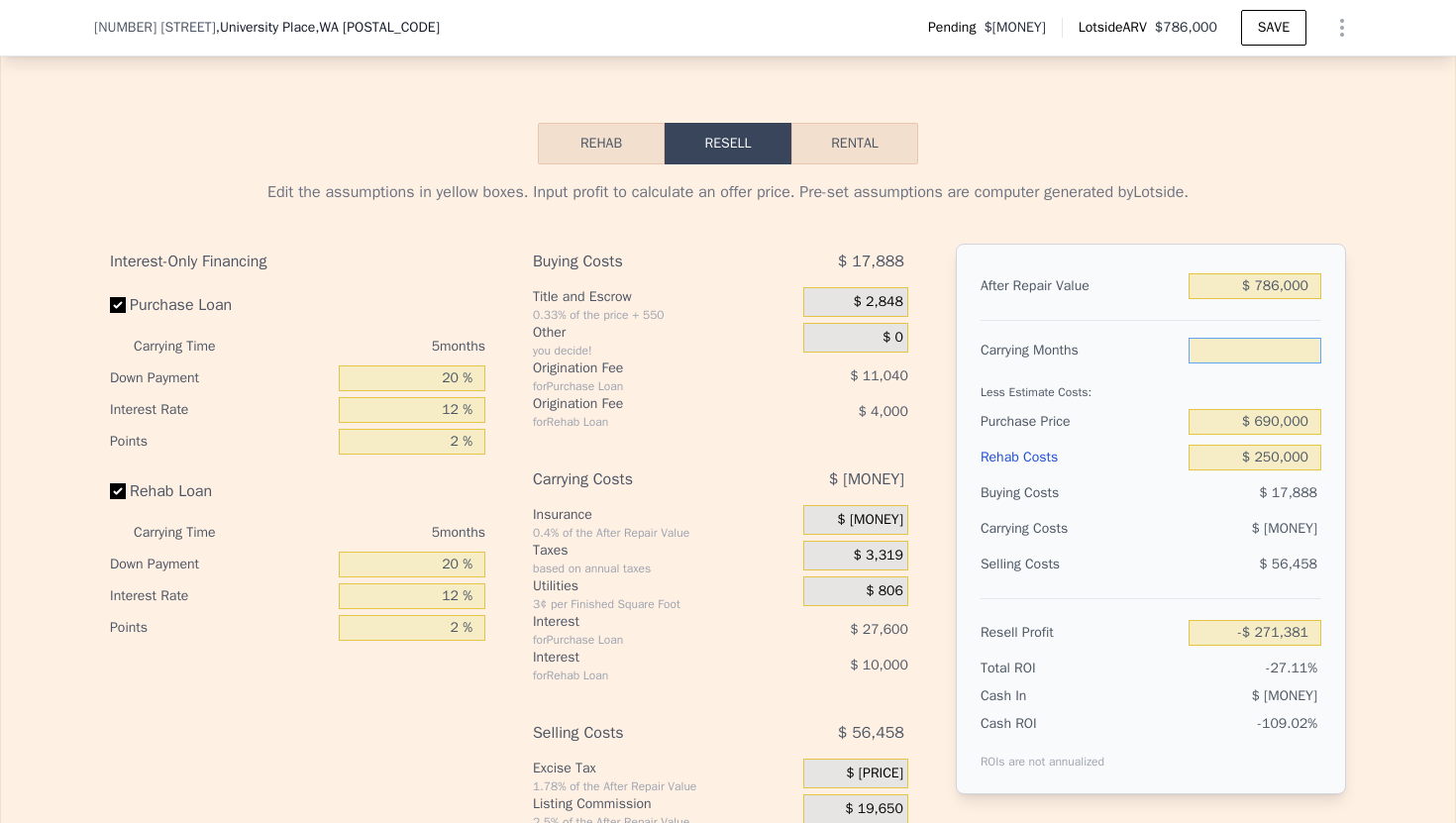 type on "1" 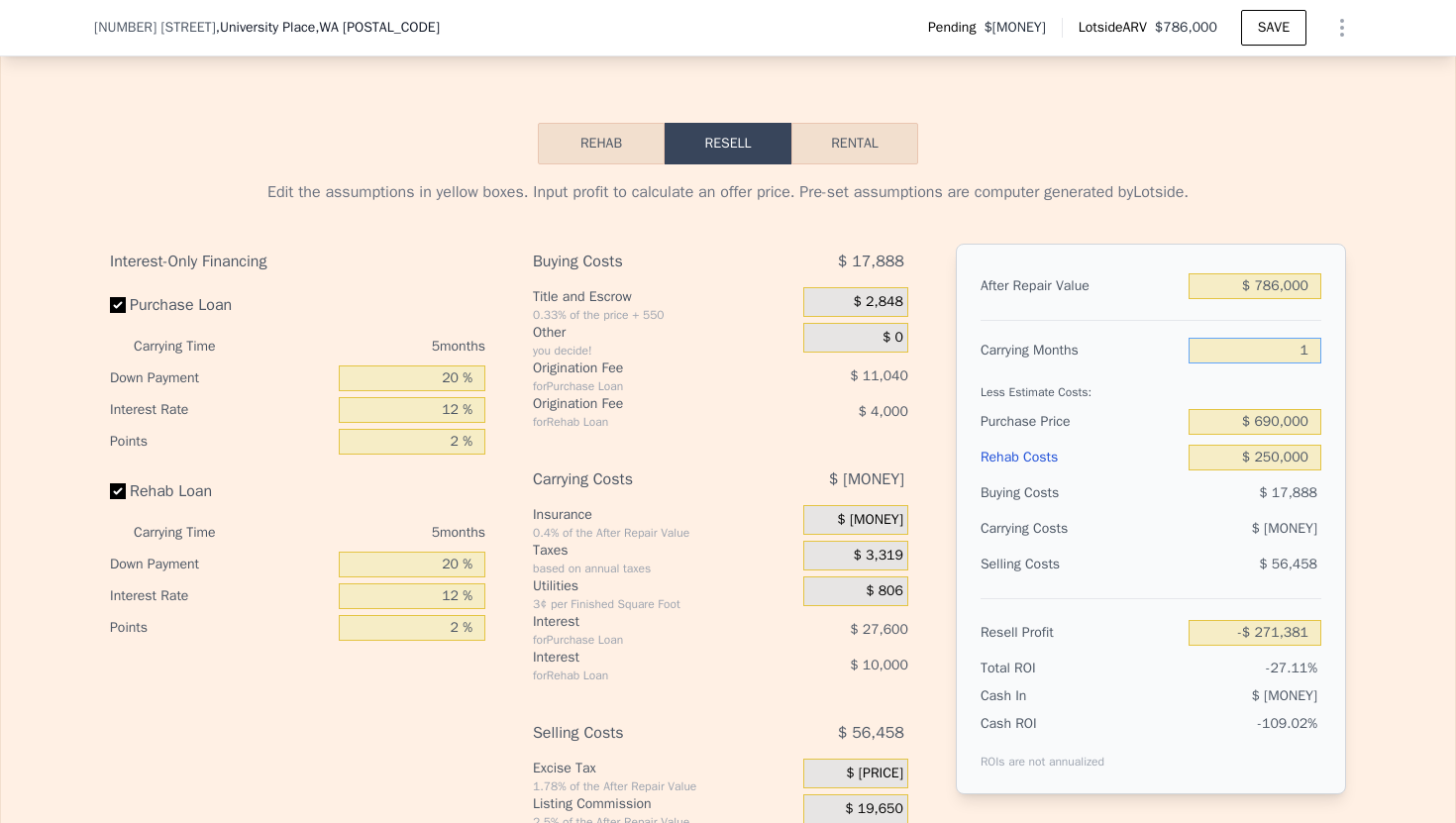 type on "-$ 236,953" 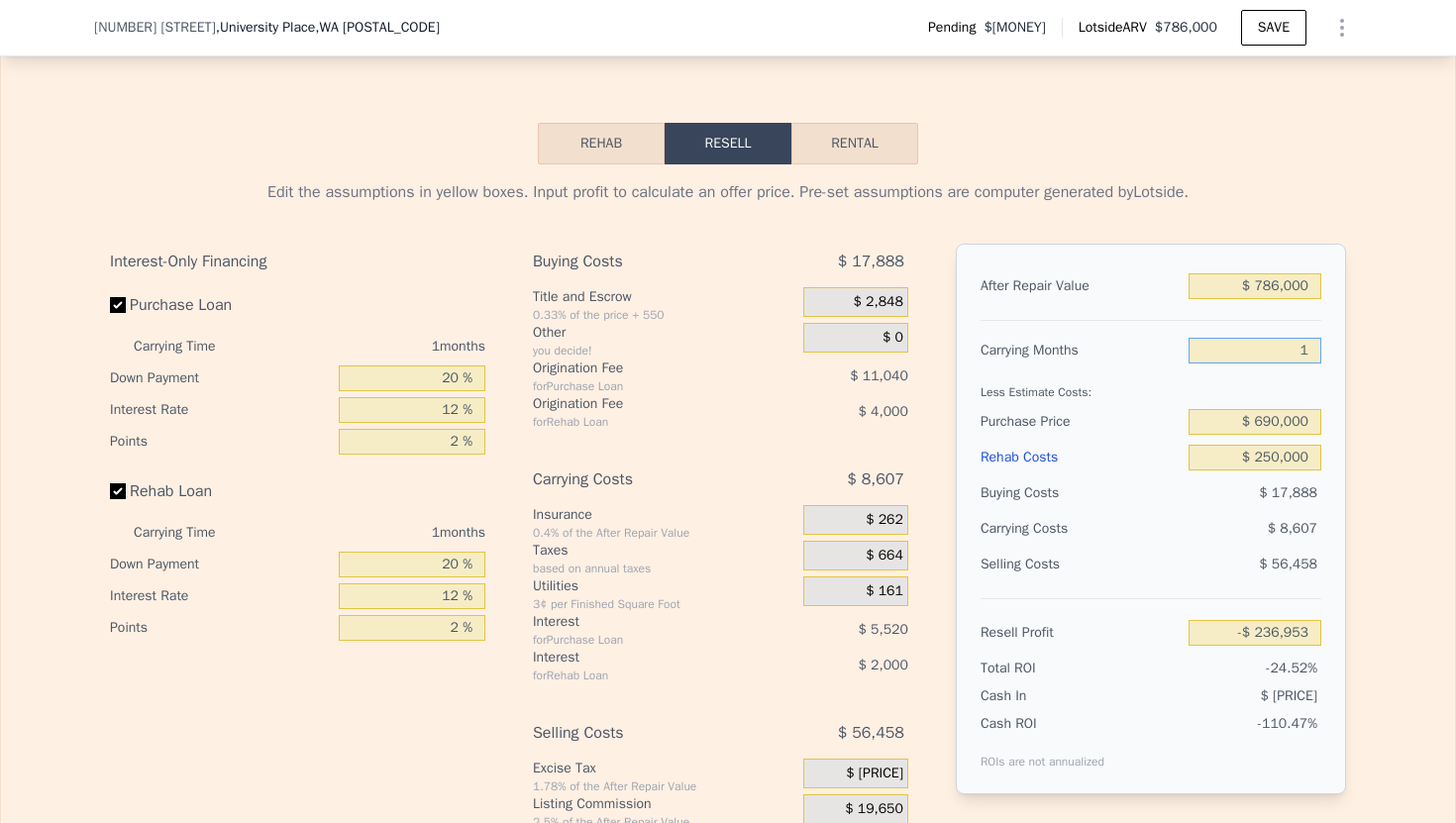 type on "12" 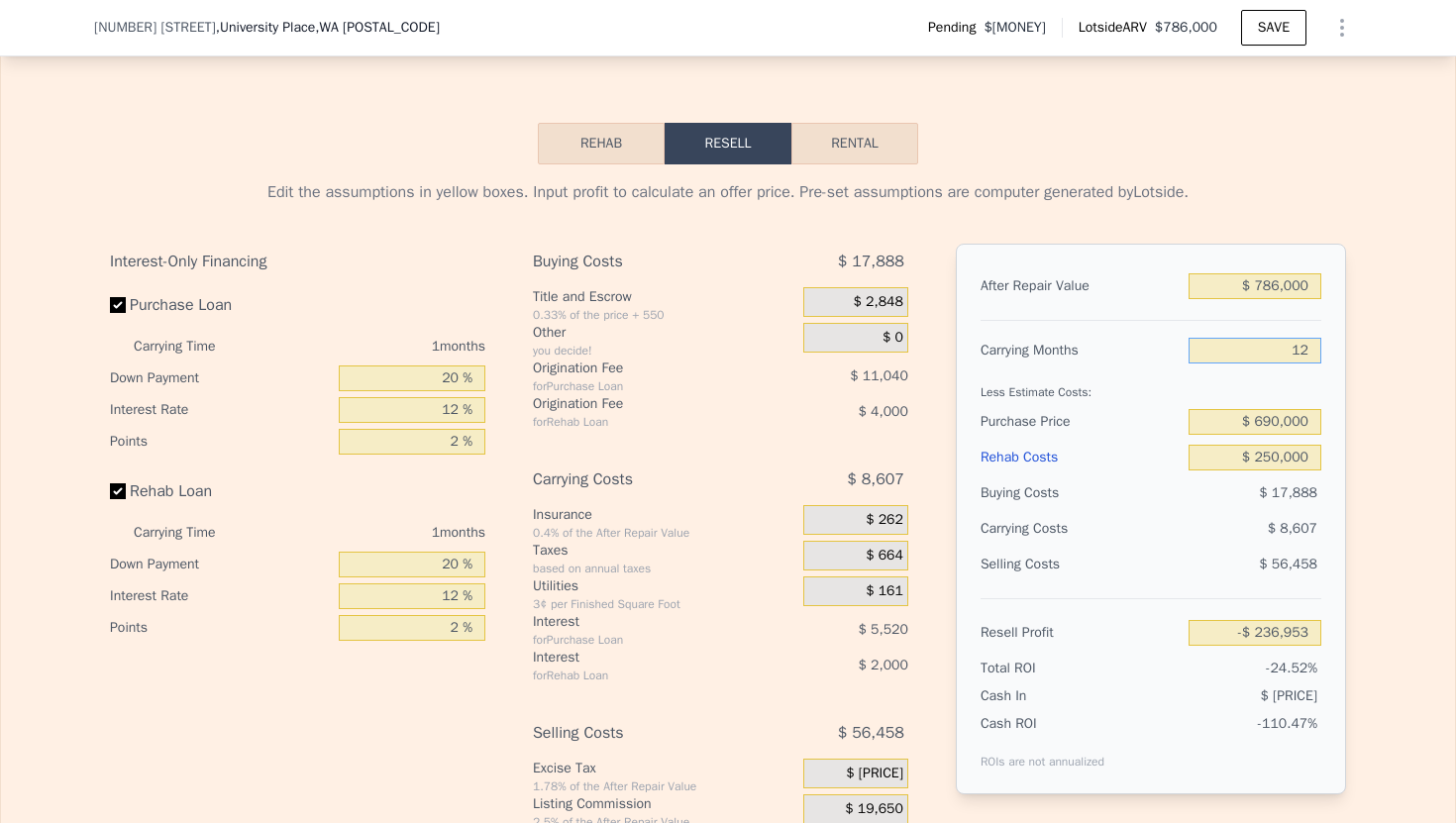 type on "-$ [MONEY]" 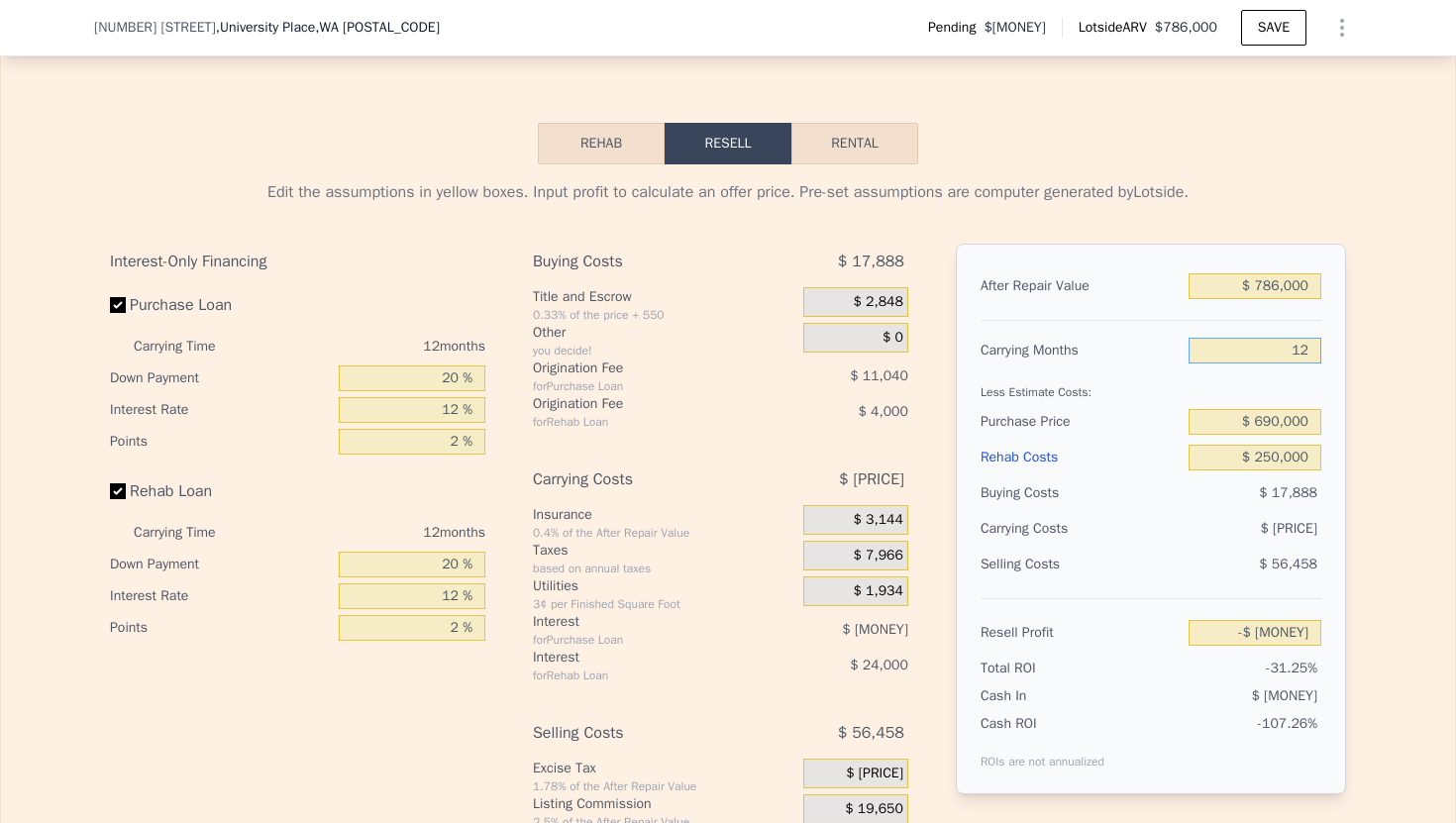 type on "1" 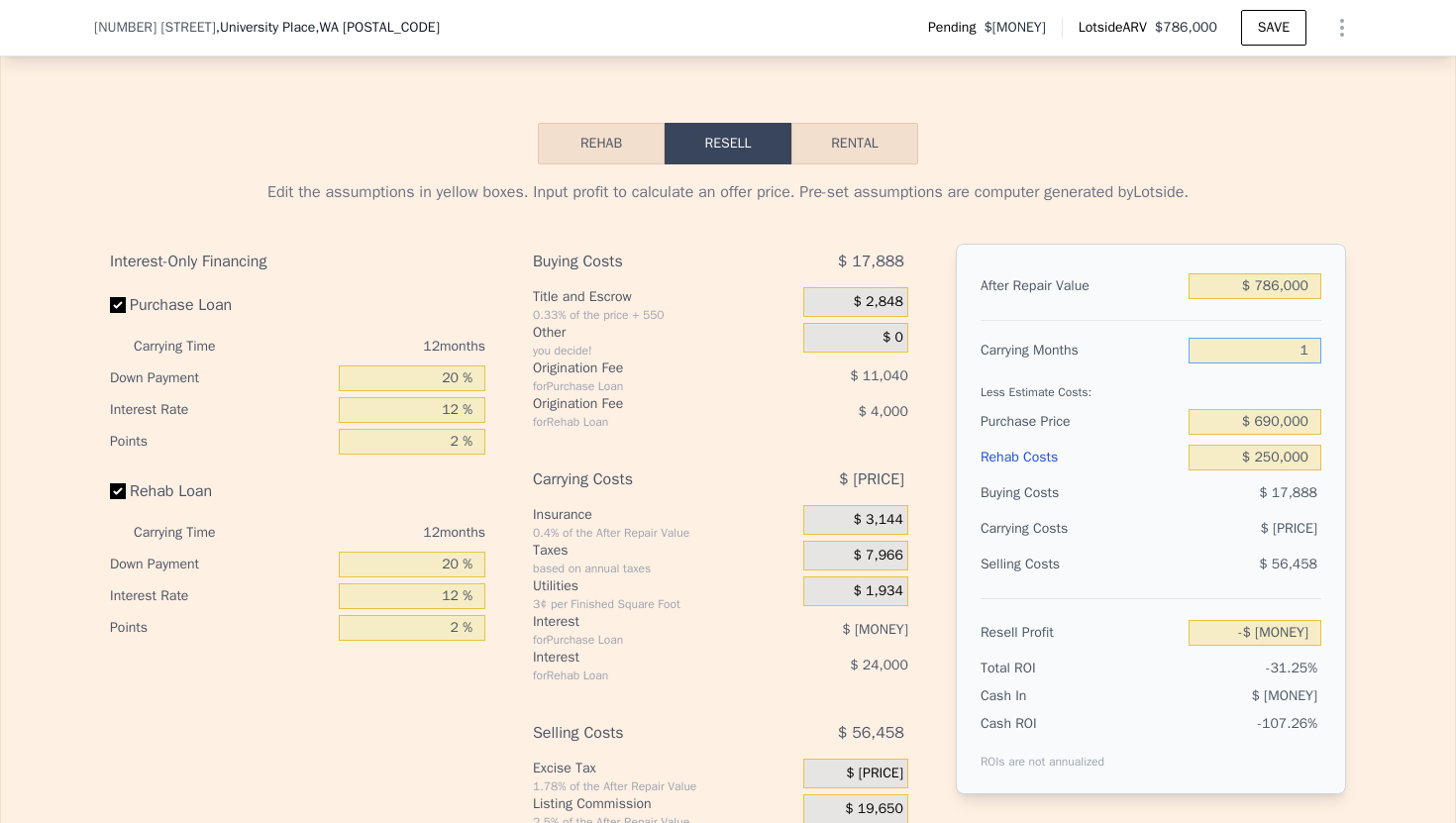 type on "-$ 236,953" 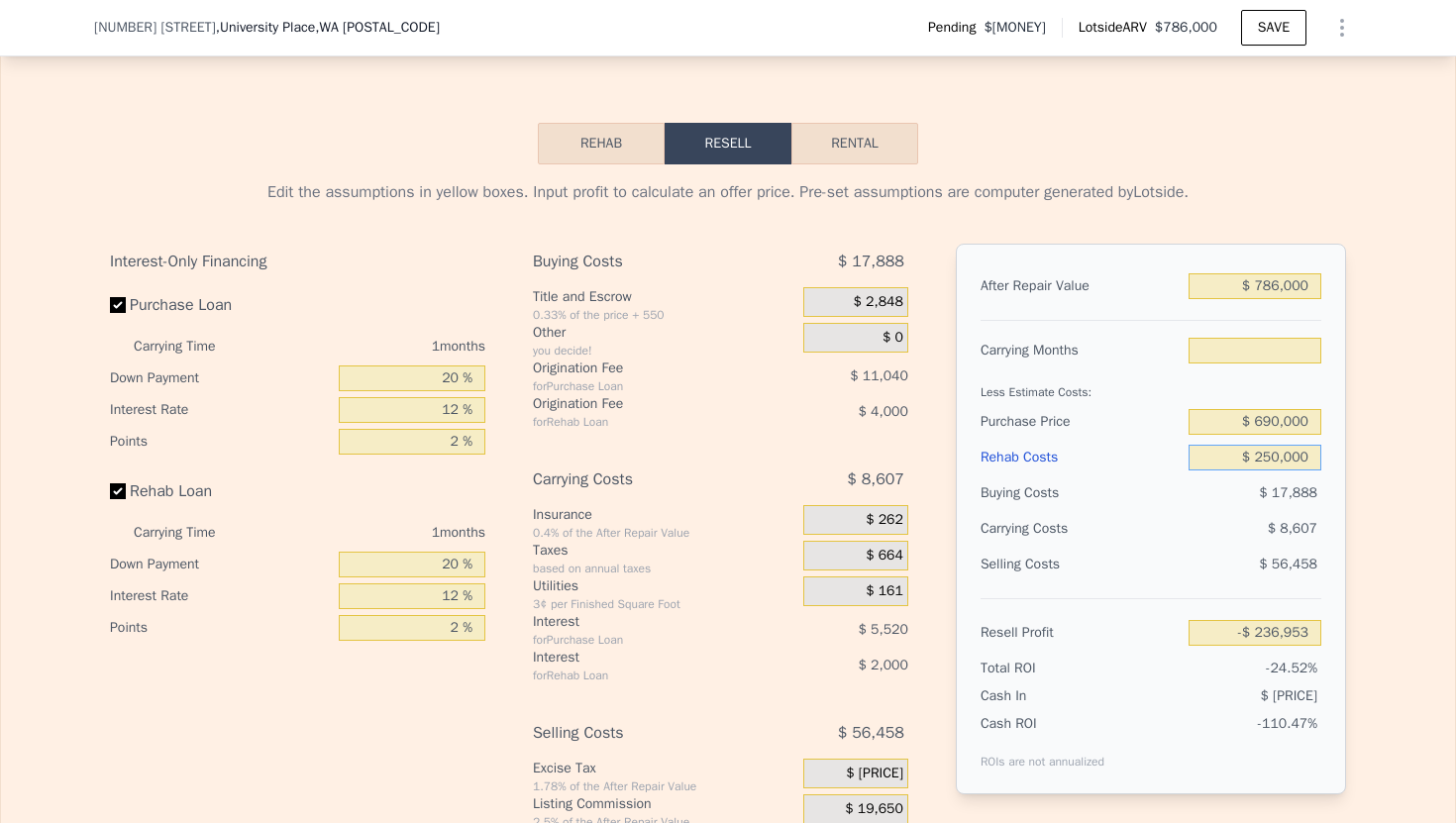 click on "$ 250,000" at bounding box center (1255, 458) 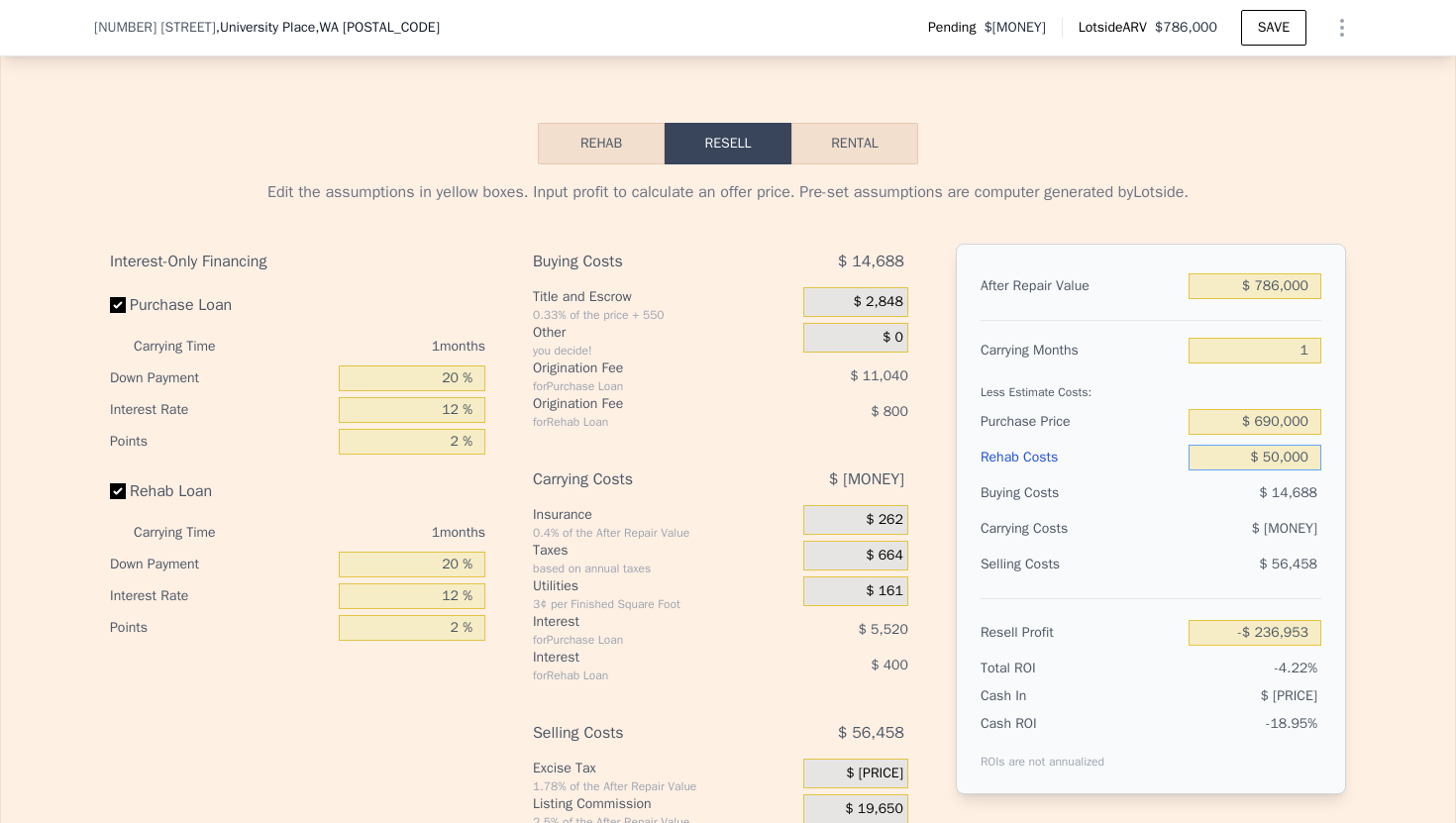 type on "-$ 32,153" 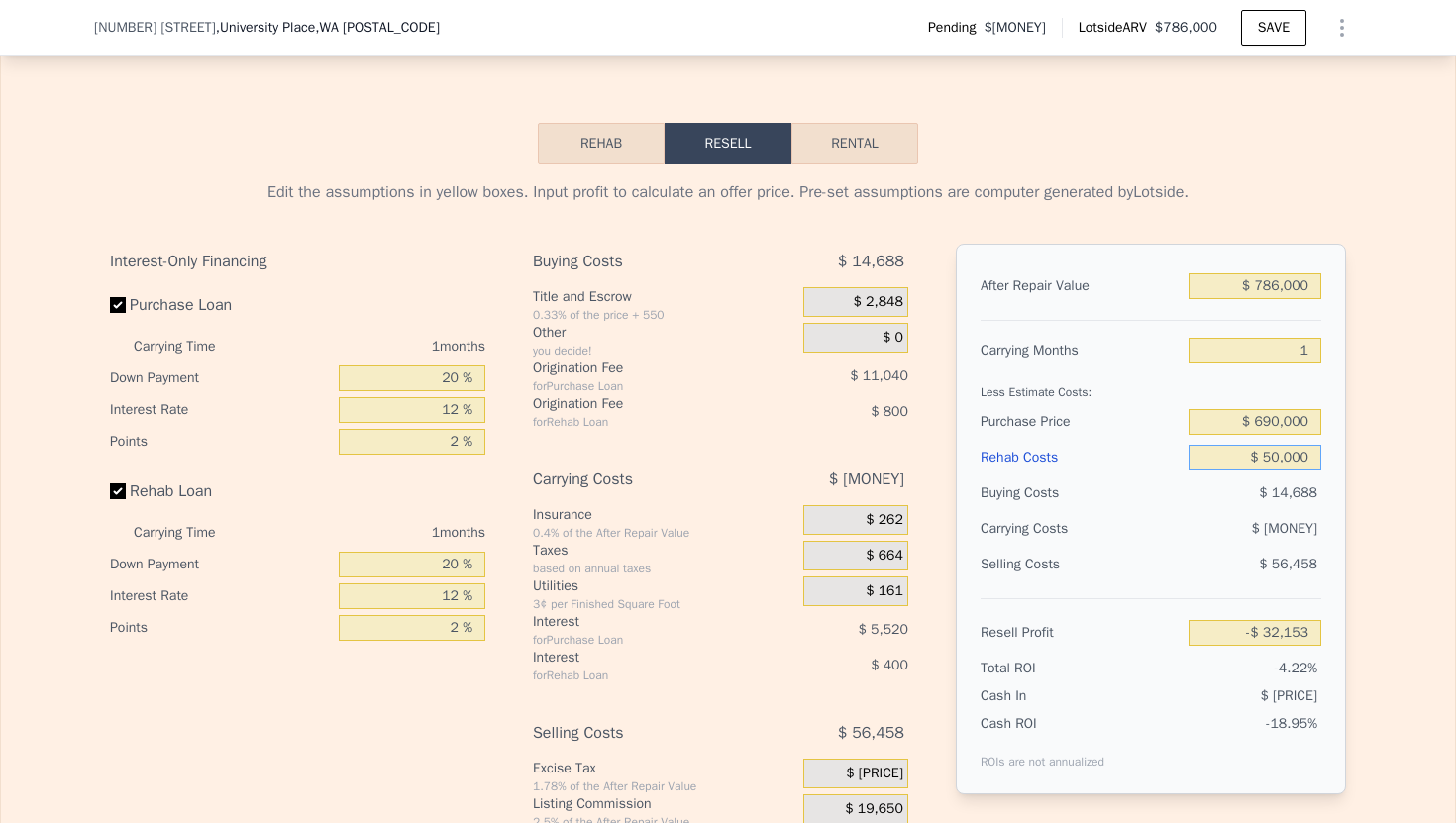 type on "$ 150,000" 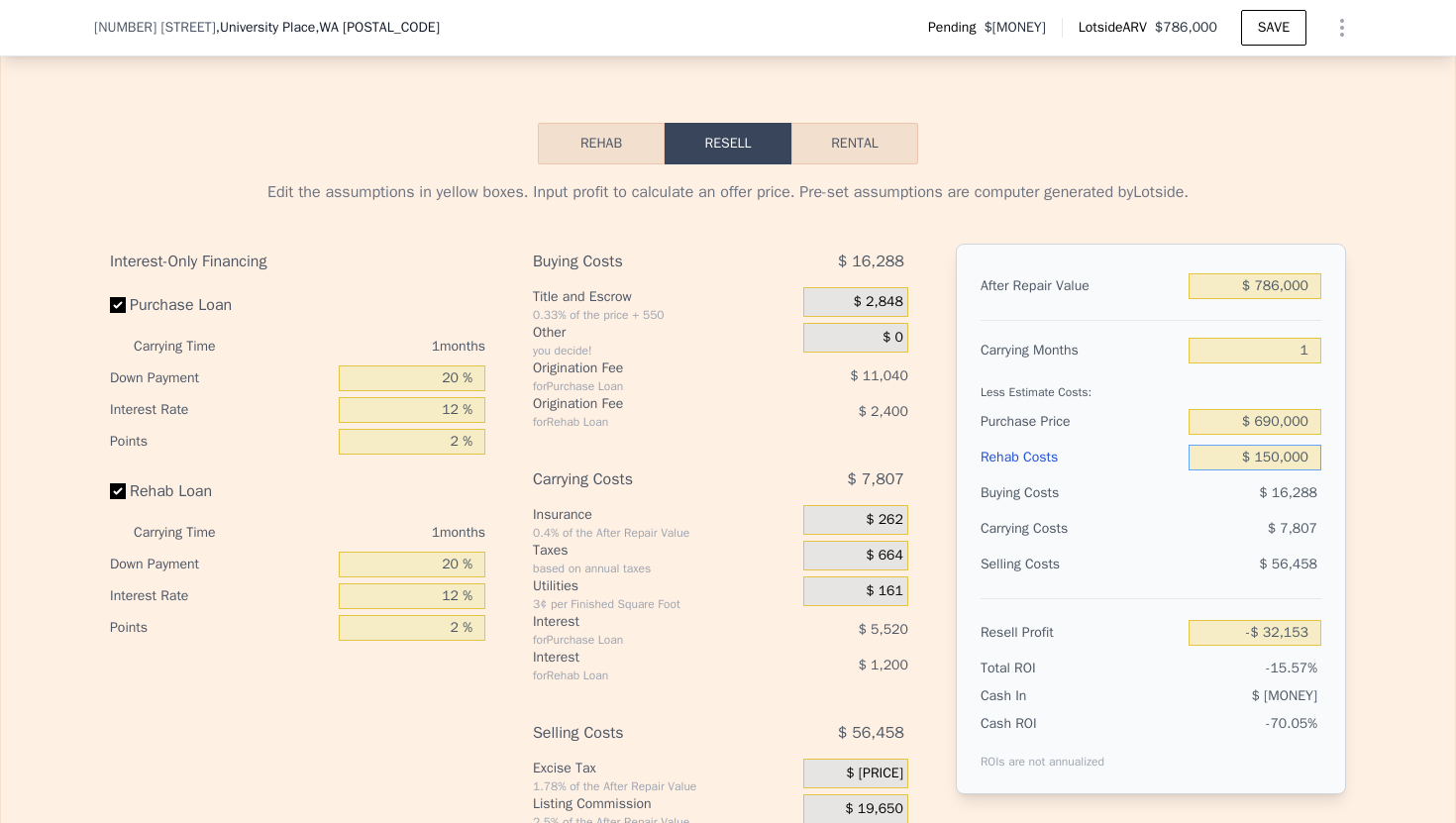 type on "-$ 134,553" 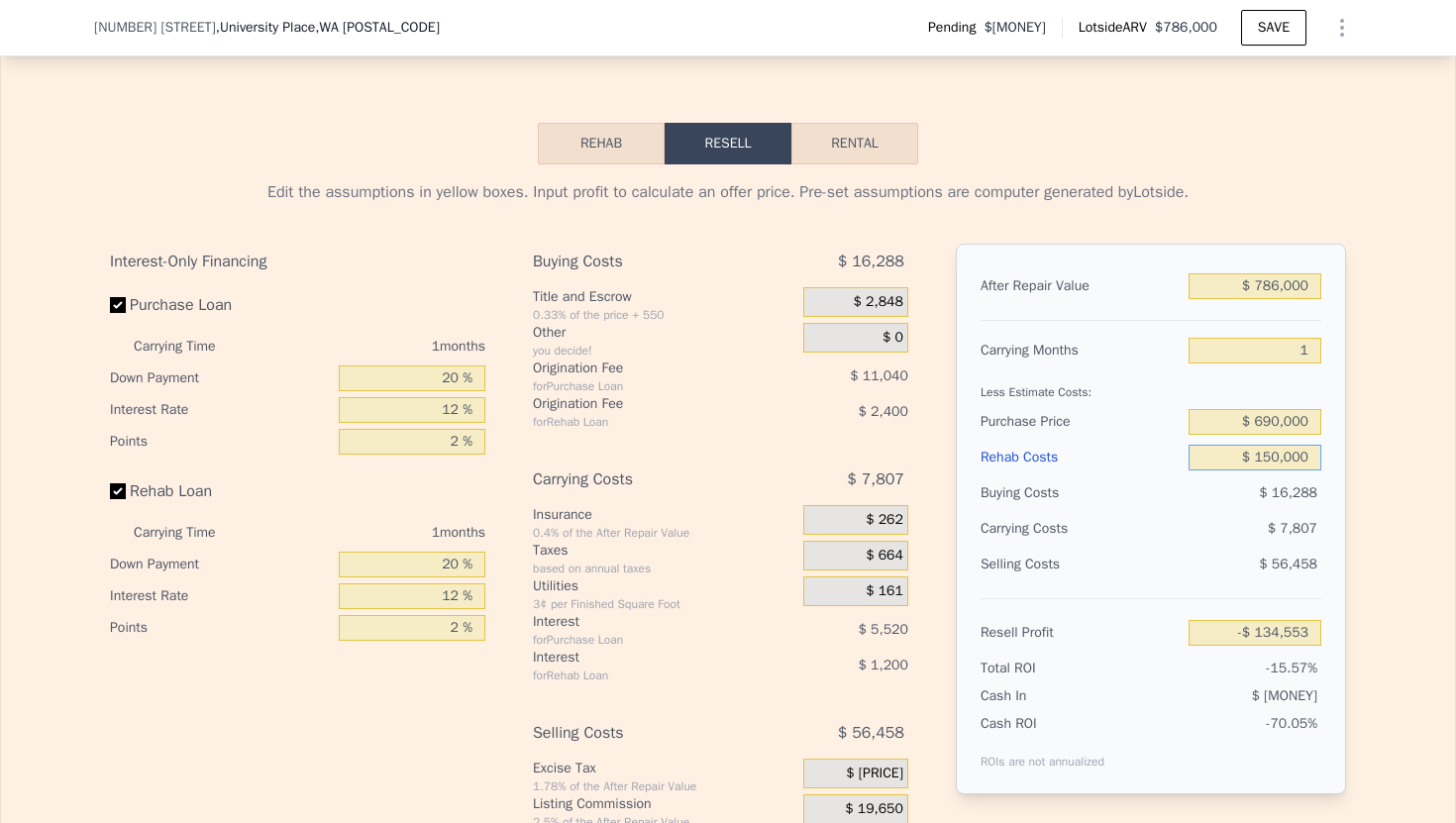 type on "$ 150,000" 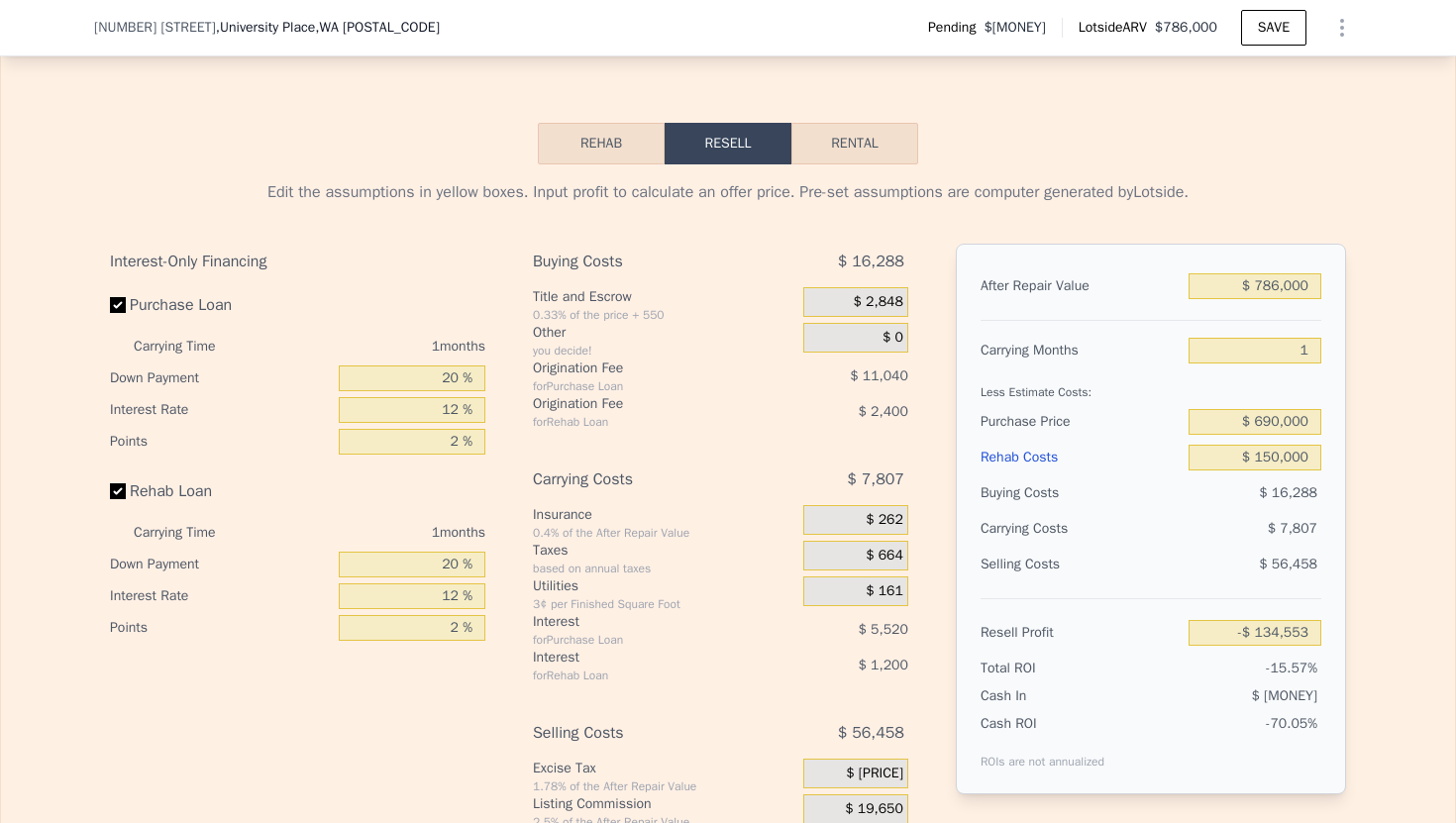 click on "$ 56,458" at bounding box center [1255, 565] 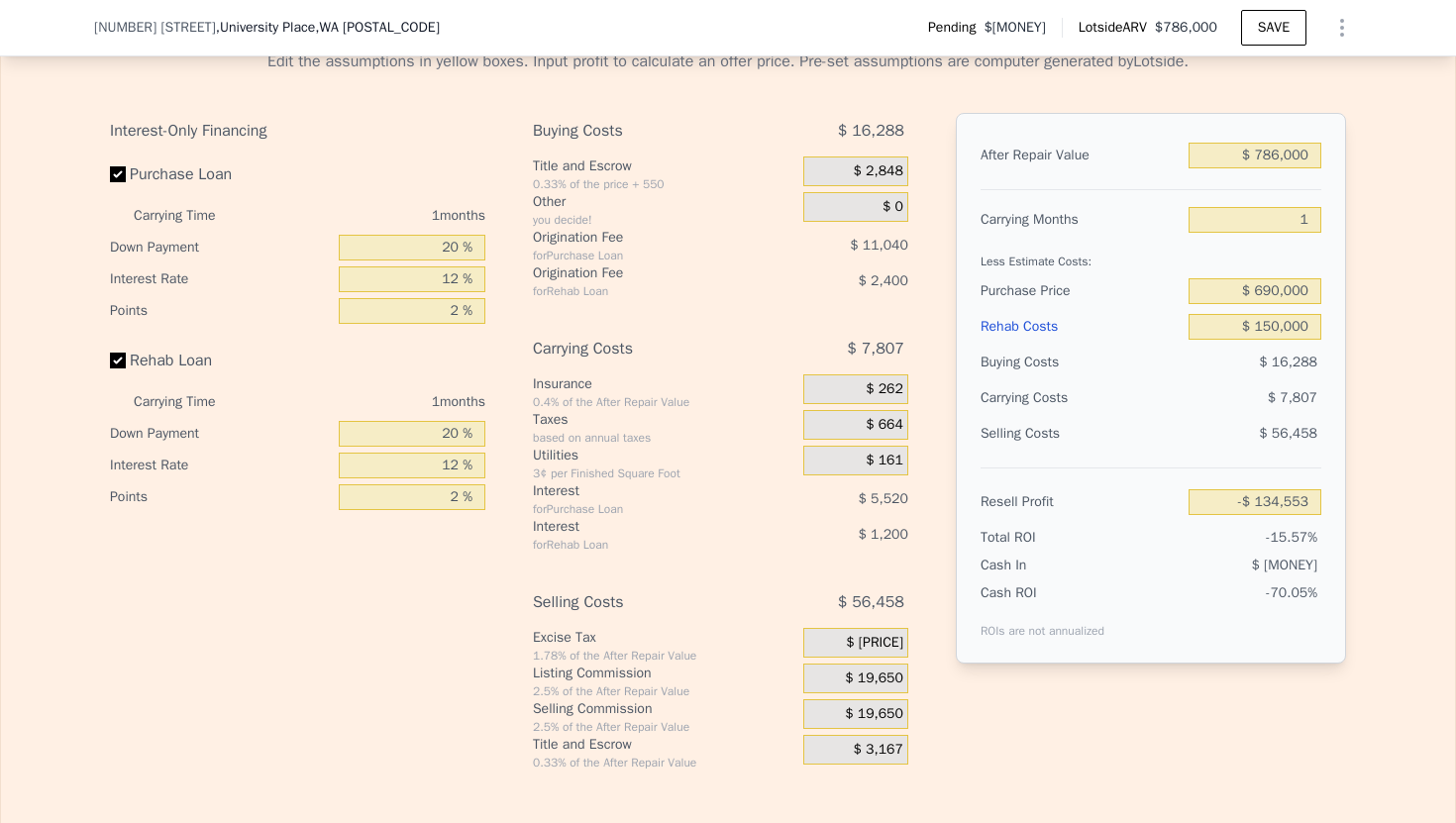 scroll, scrollTop: 3333, scrollLeft: 0, axis: vertical 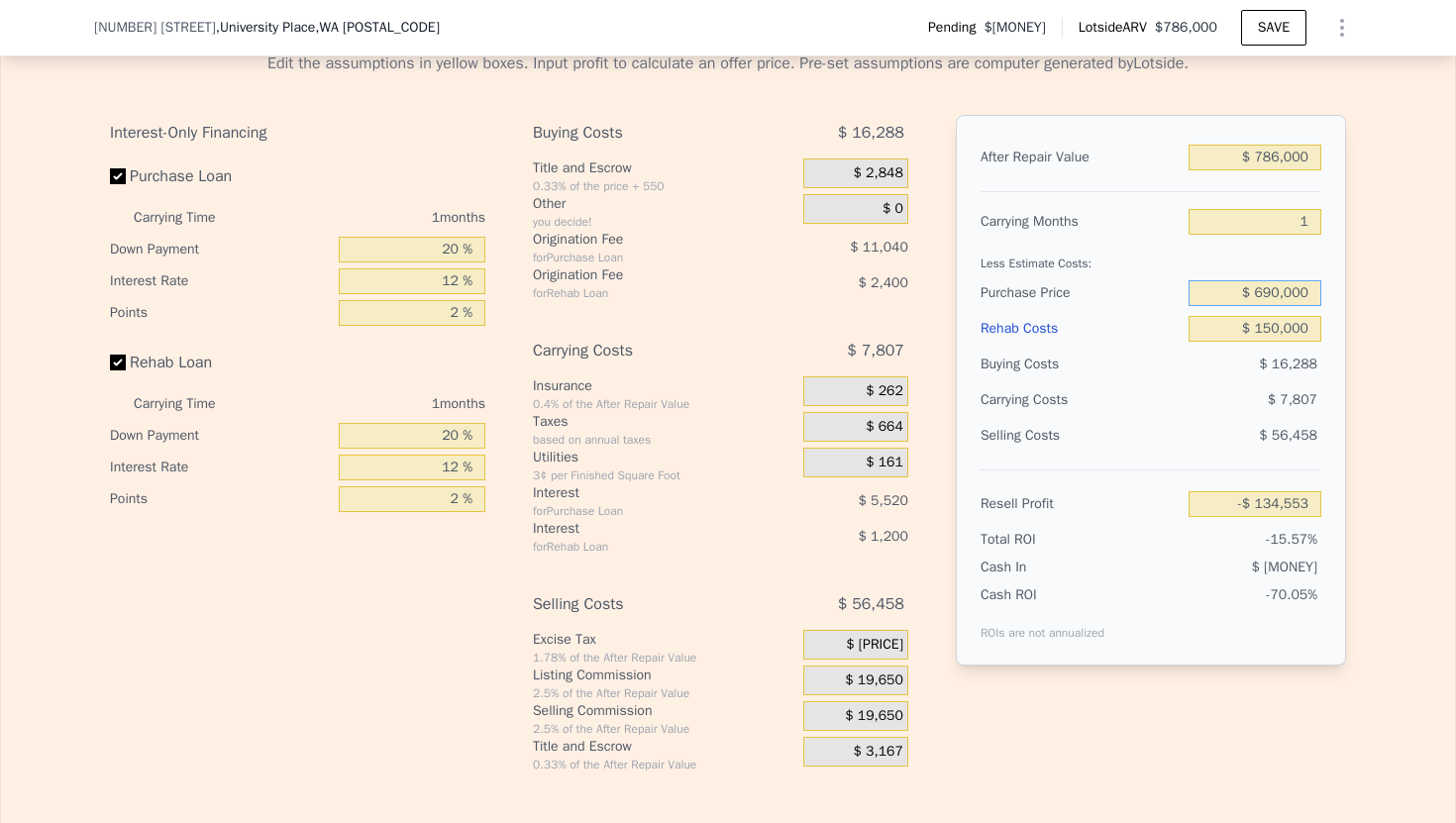 click on "$ 690,000" at bounding box center (1255, 293) 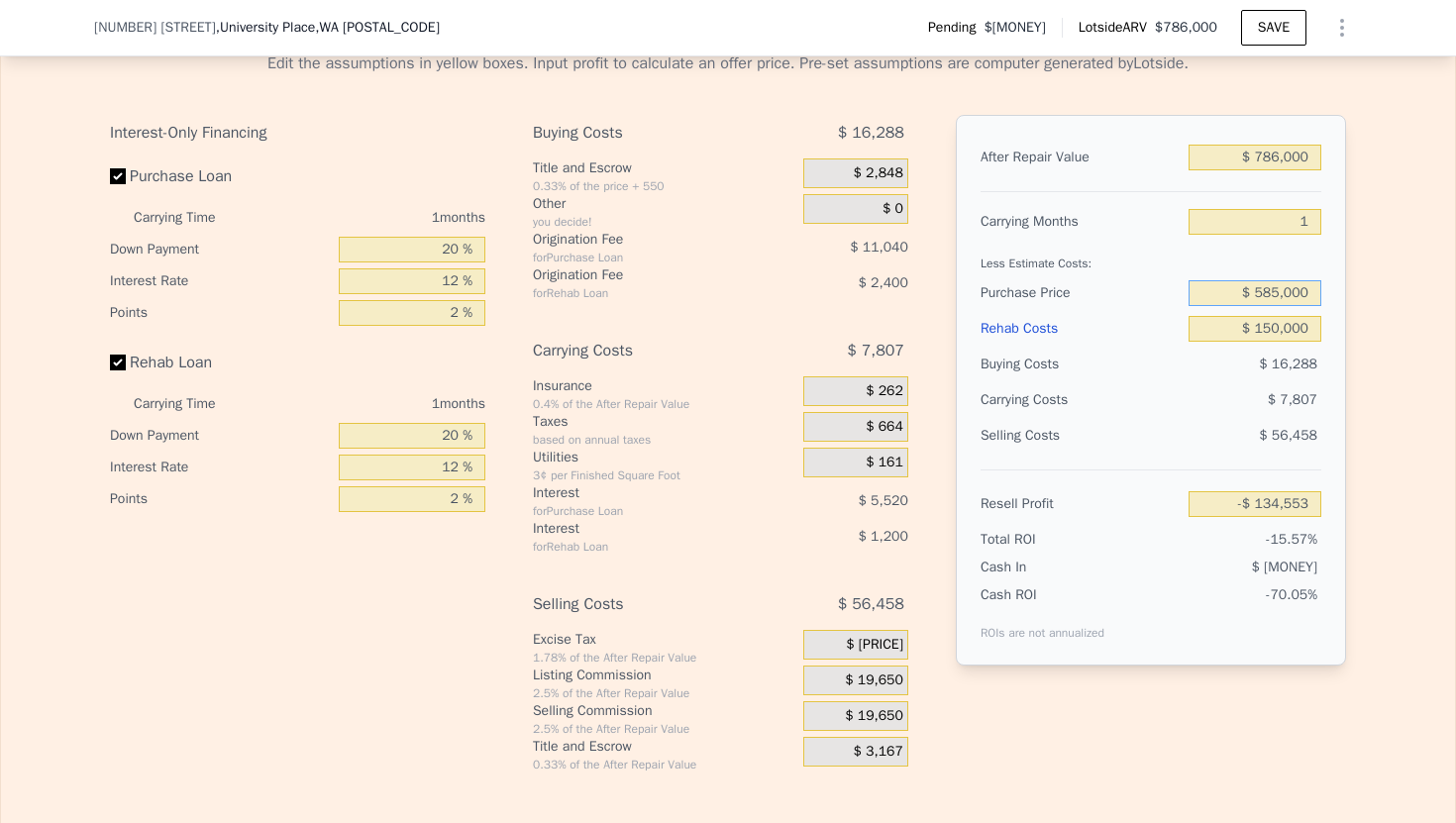 type on "$ 585,000" 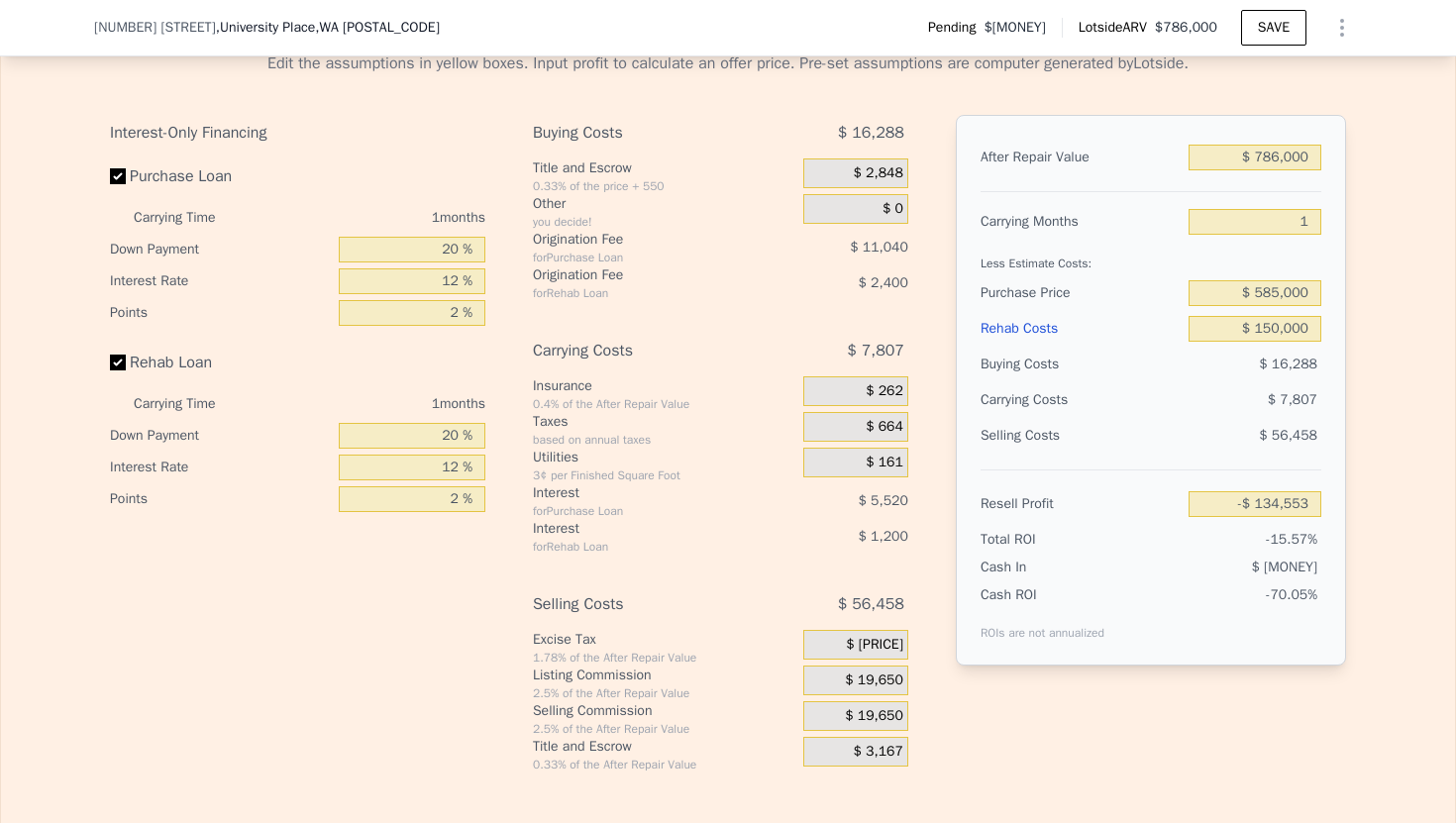 type on "-$ [MONEY]" 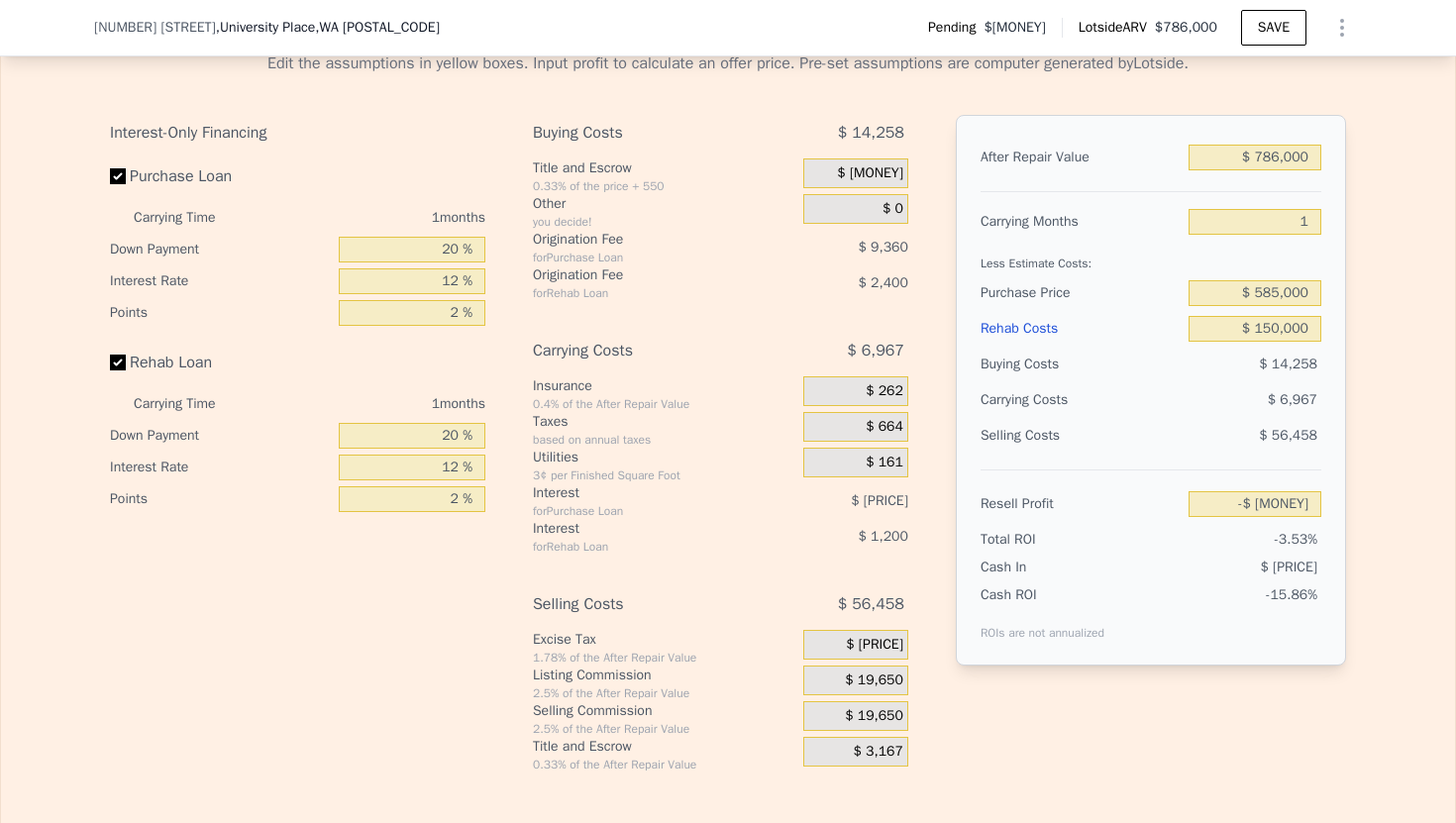 click on "$ 6,967" at bounding box center [1216, 400] 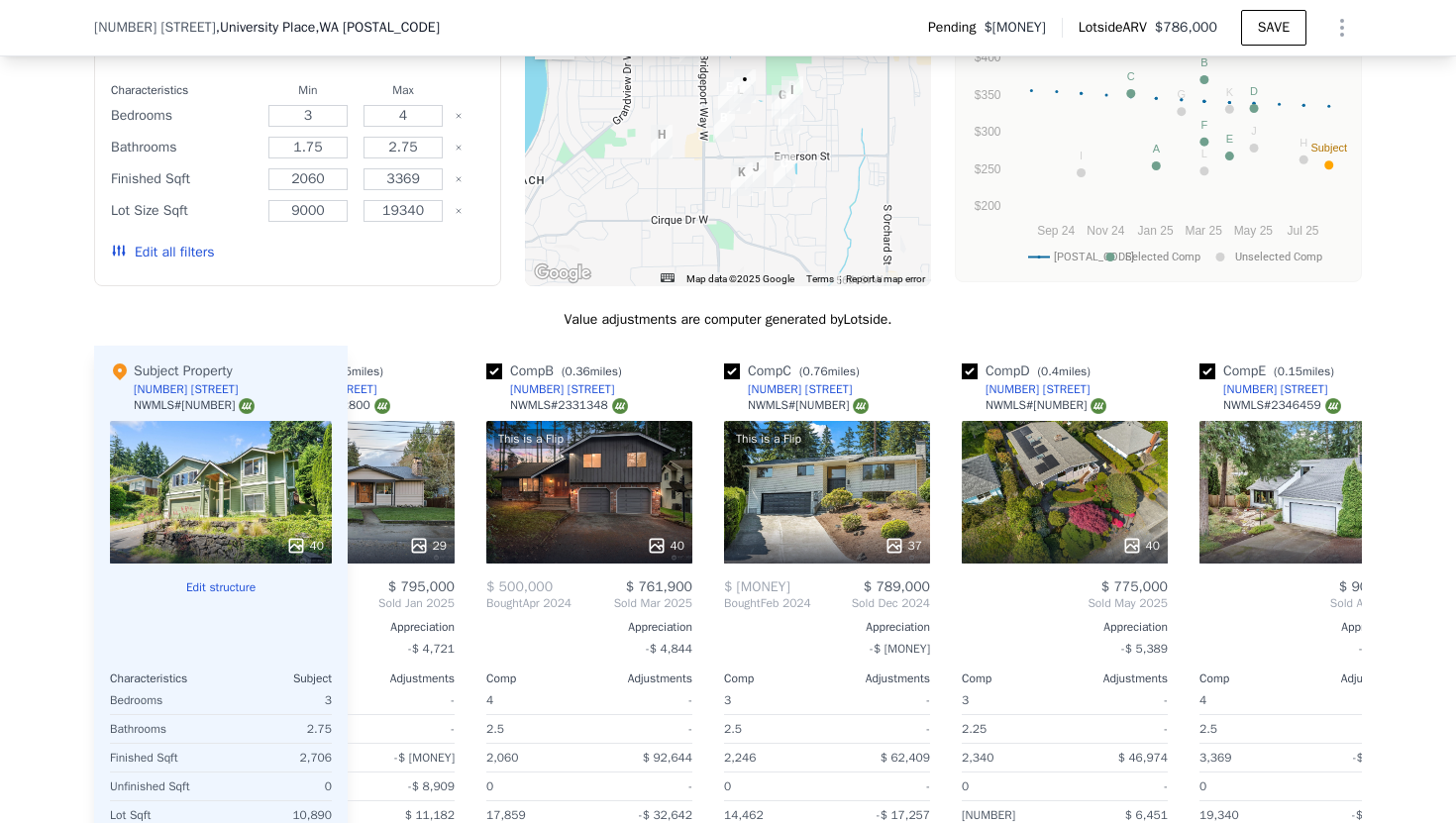 scroll, scrollTop: 2513, scrollLeft: 0, axis: vertical 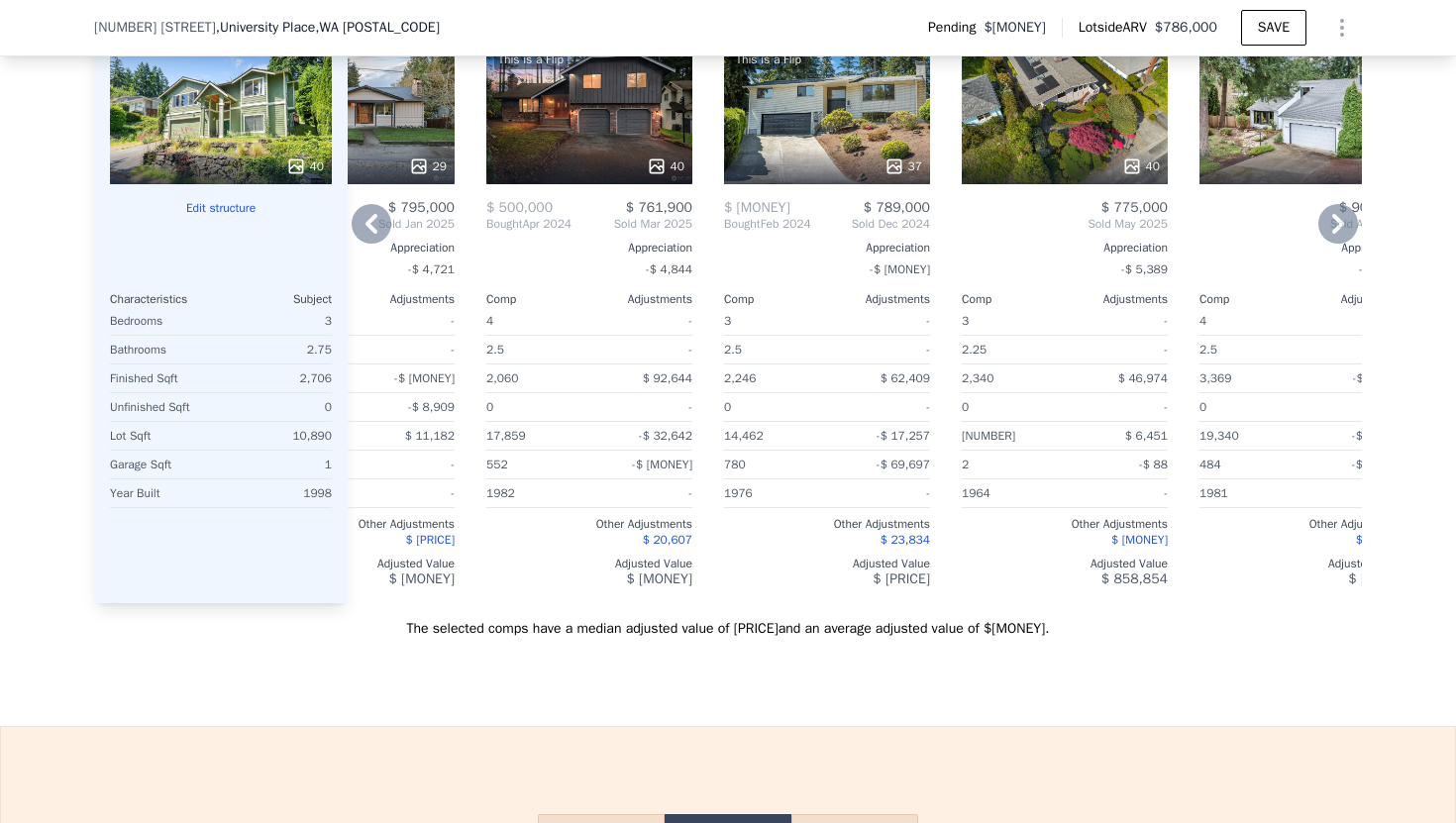 click on "Adjusted Value" at bounding box center [1065, 564] 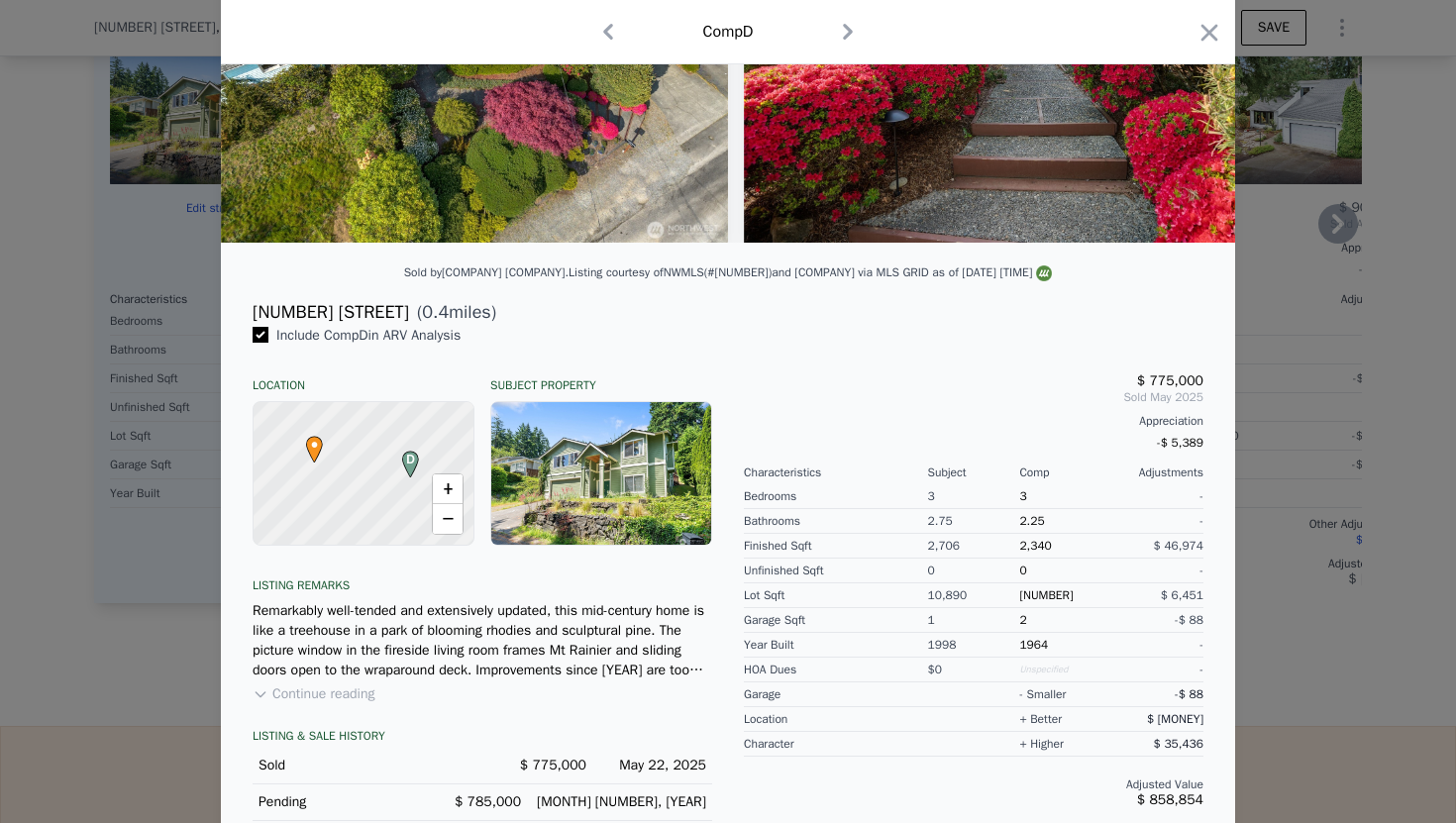 scroll, scrollTop: 346, scrollLeft: 0, axis: vertical 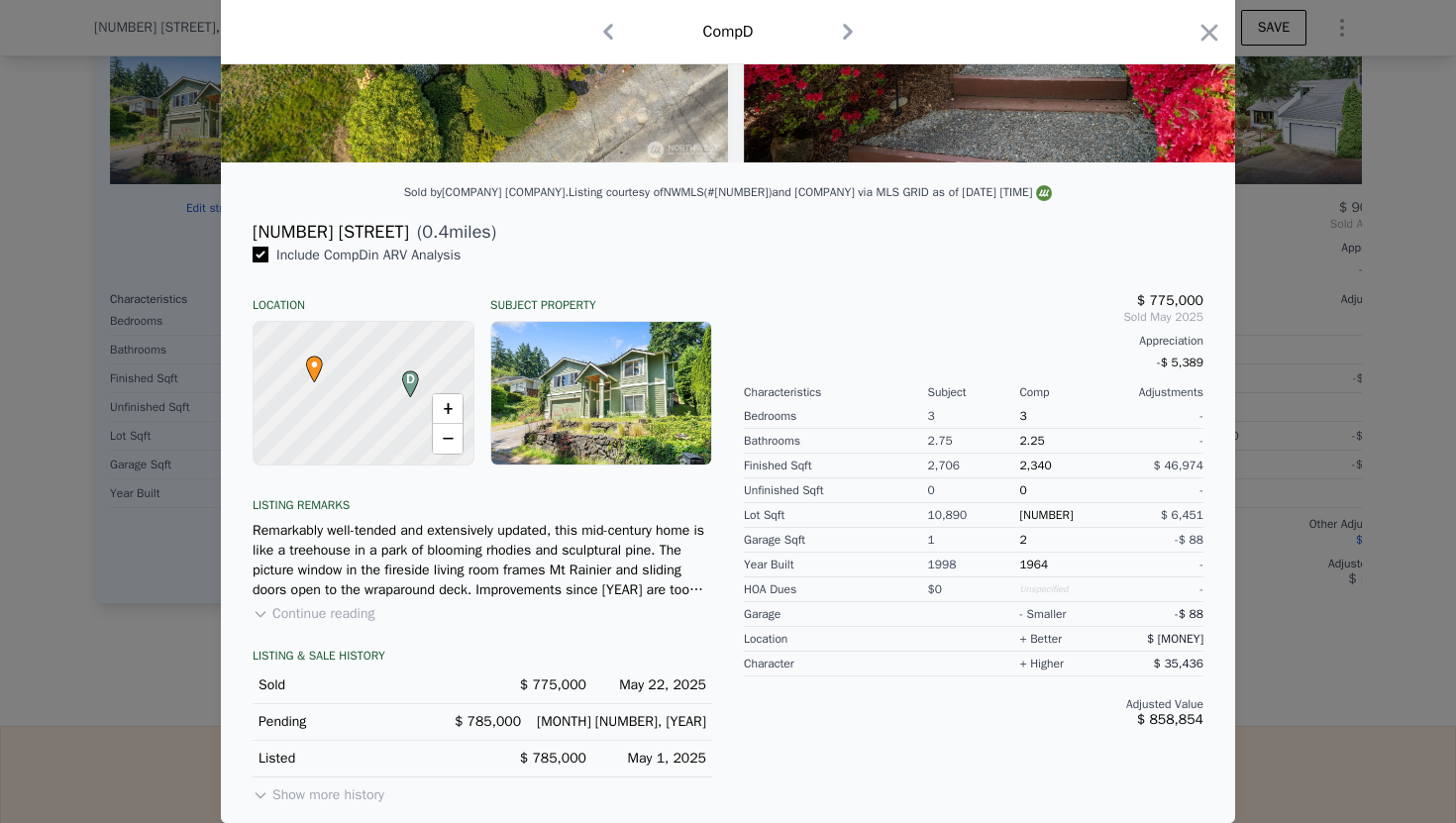 click 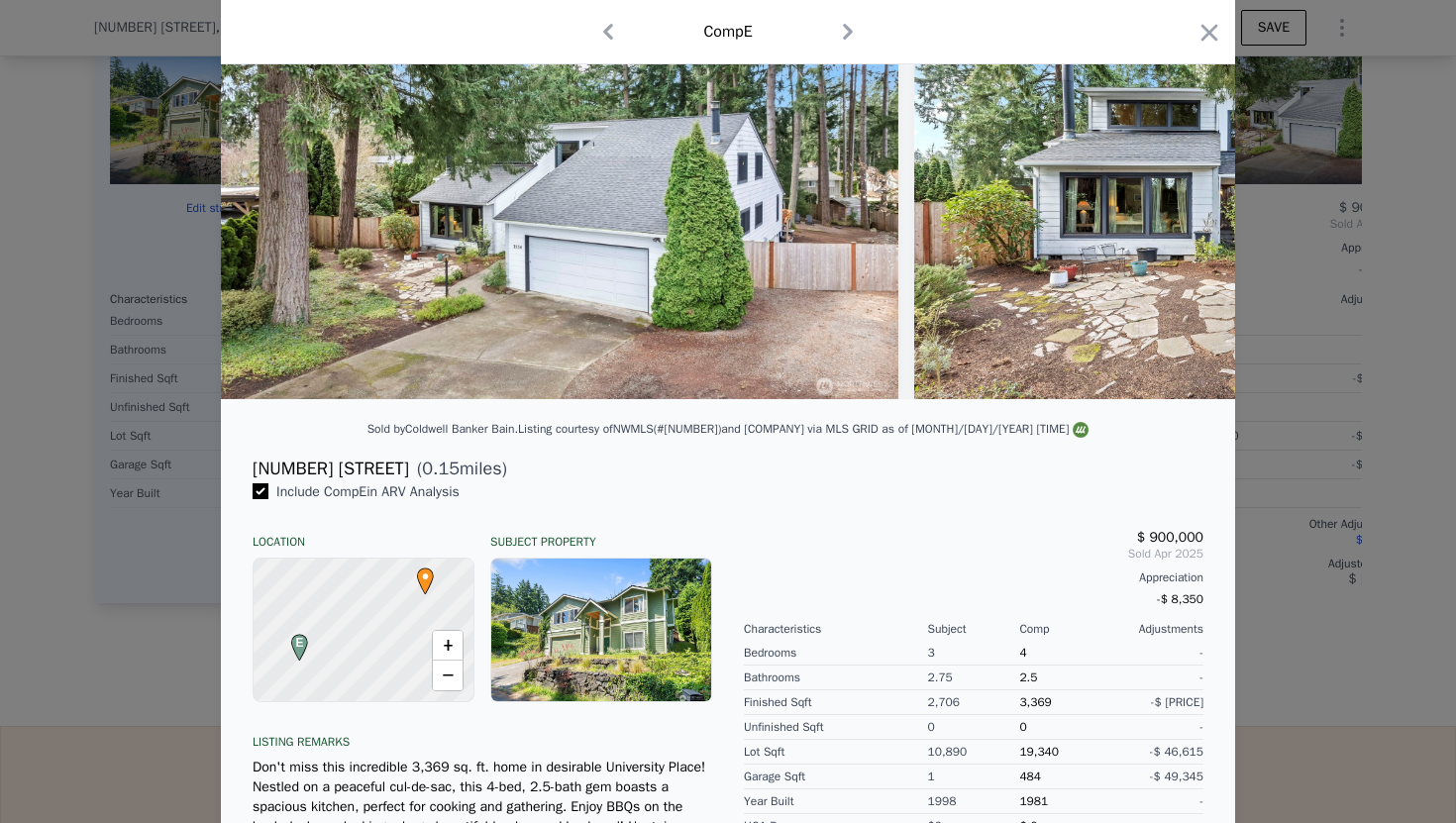 scroll, scrollTop: 0, scrollLeft: 0, axis: both 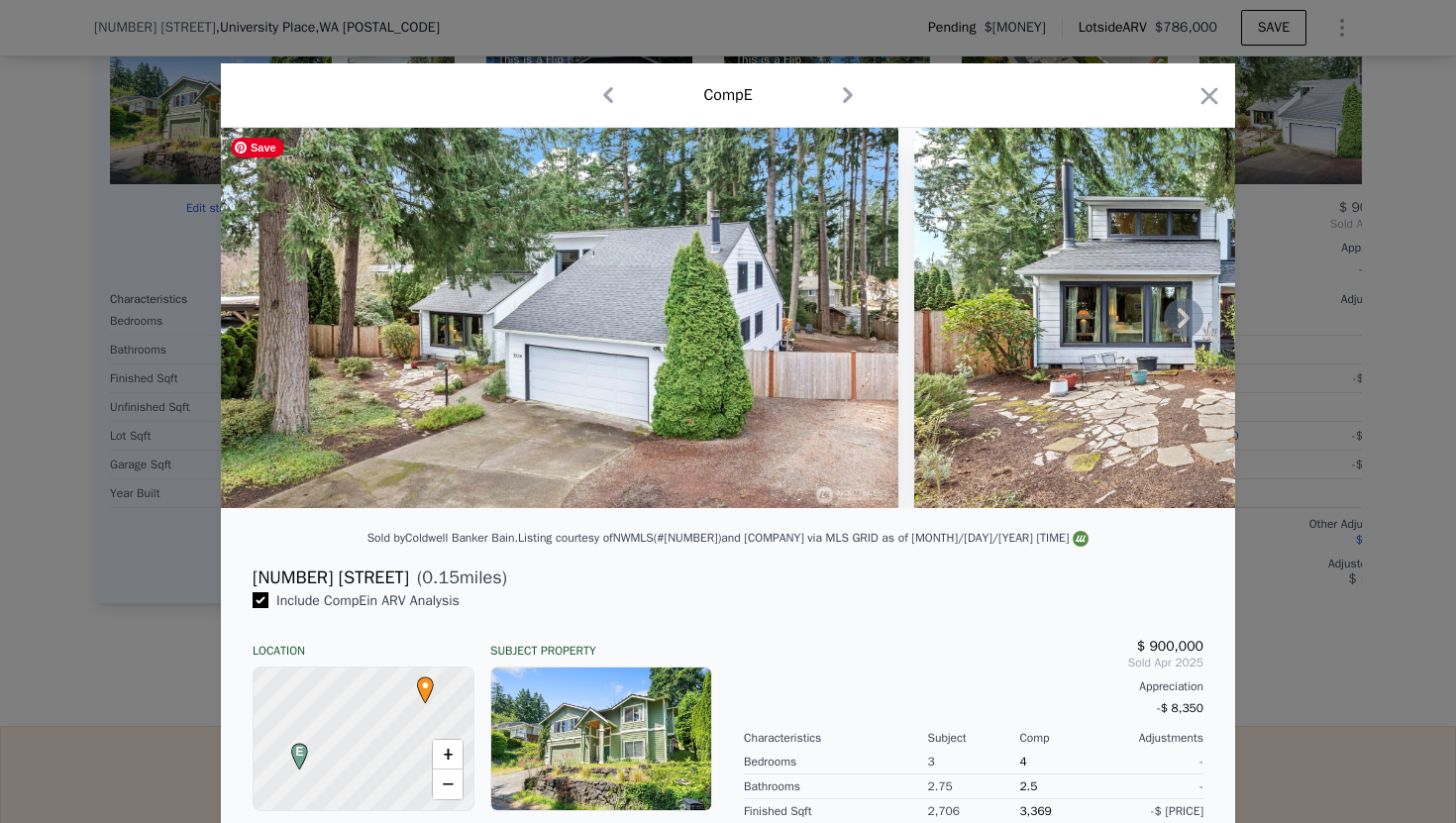 click at bounding box center (560, 318) 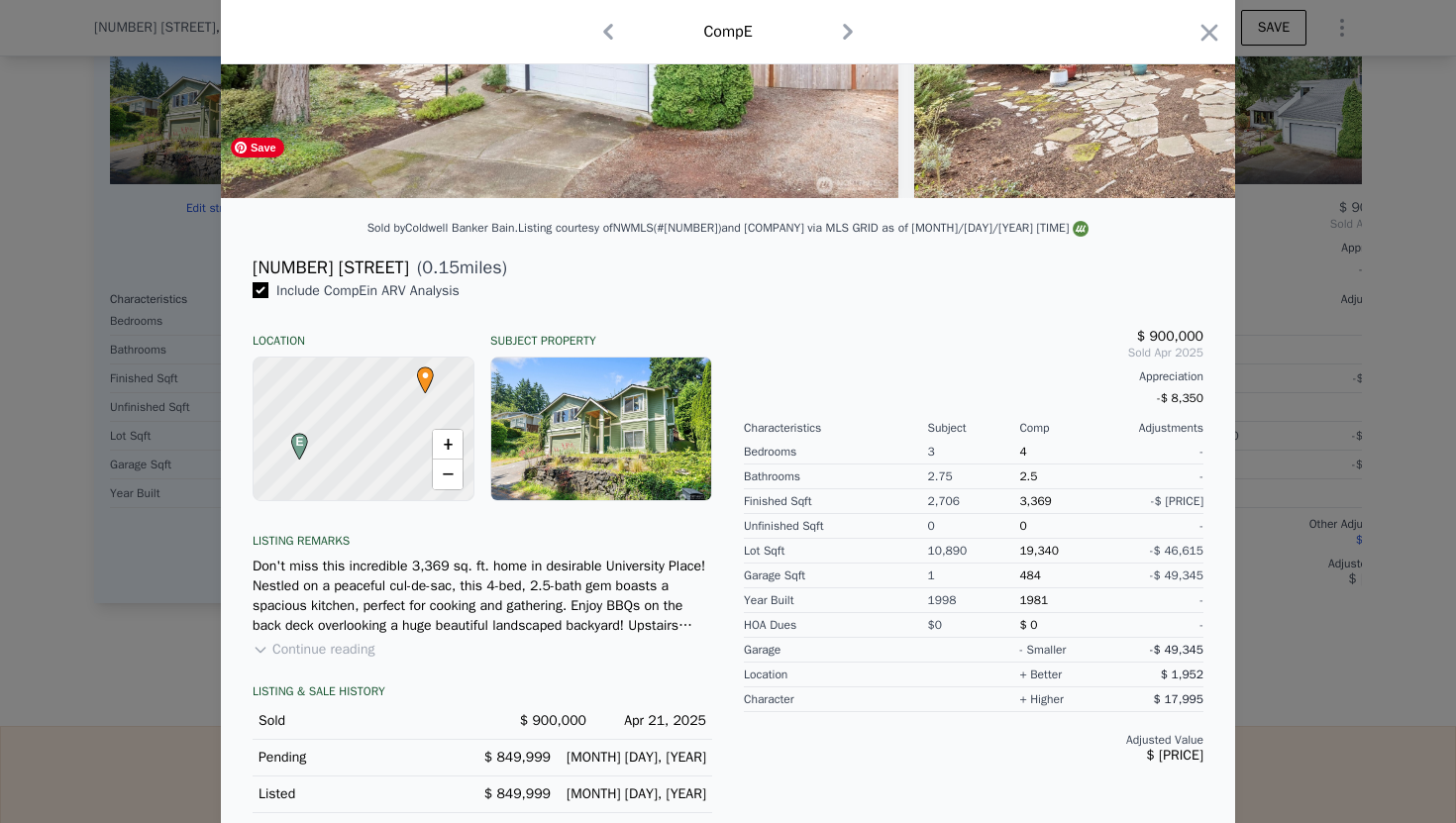 scroll, scrollTop: 316, scrollLeft: 0, axis: vertical 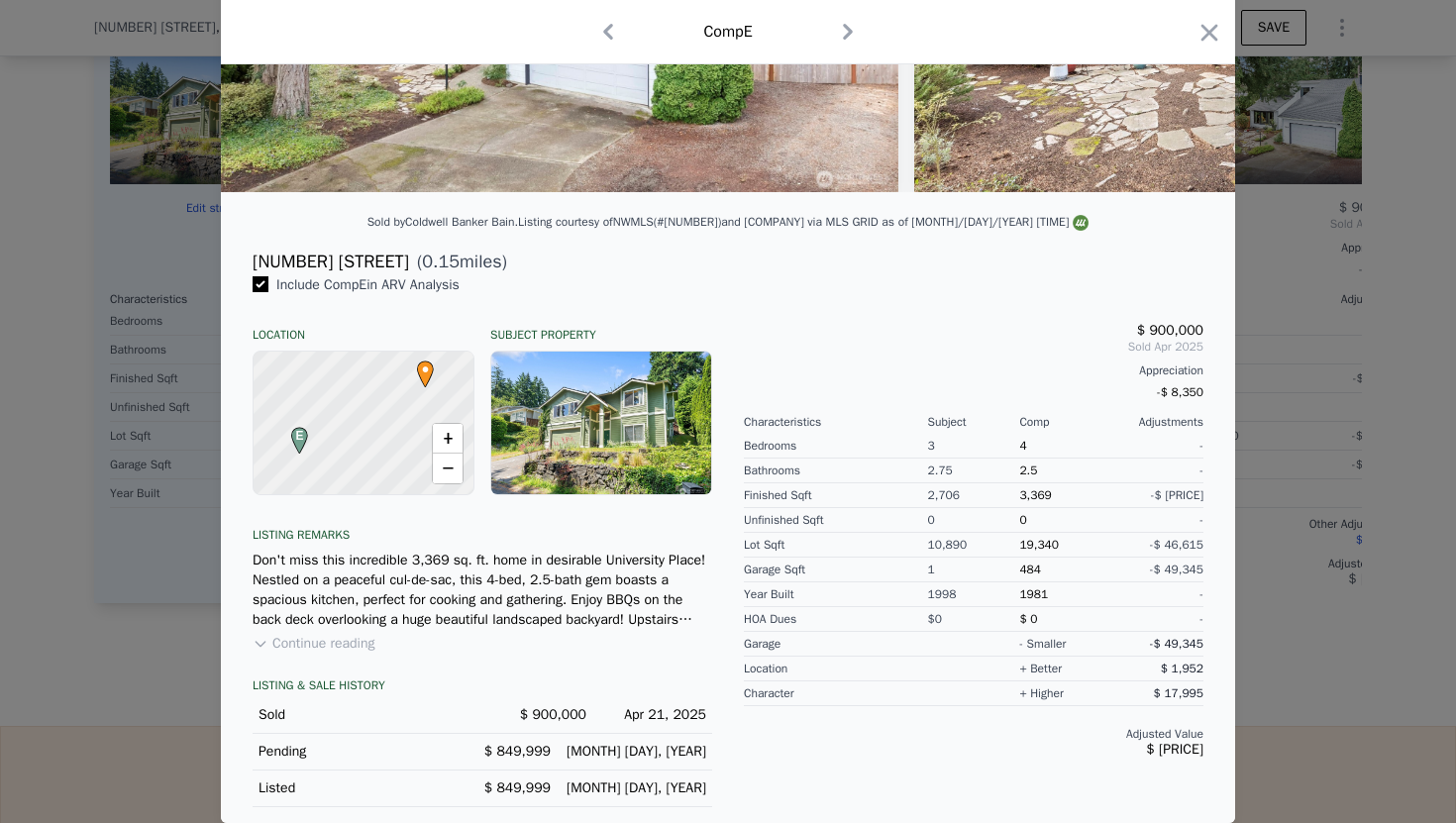 click 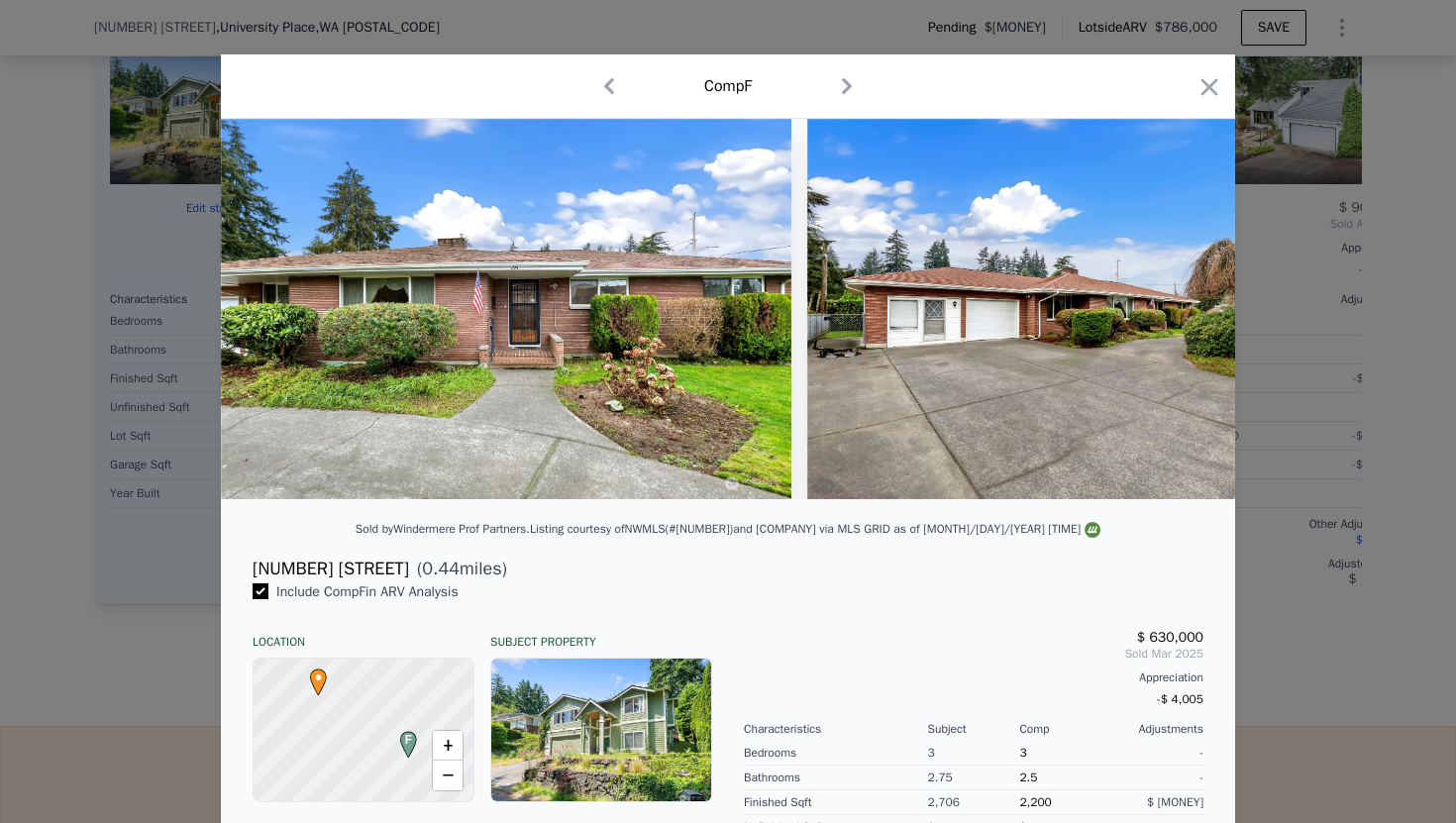 scroll, scrollTop: 0, scrollLeft: 0, axis: both 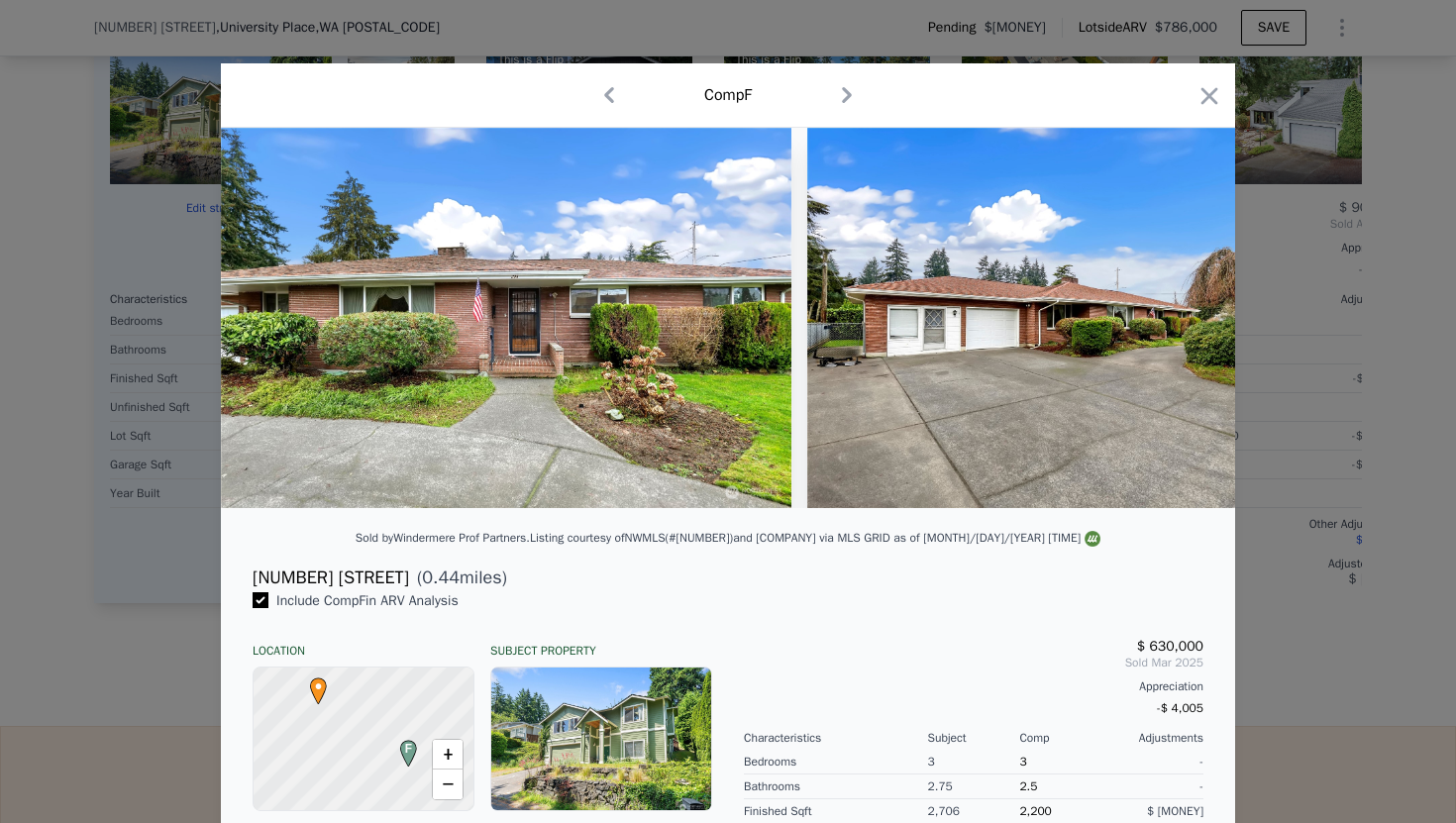 click 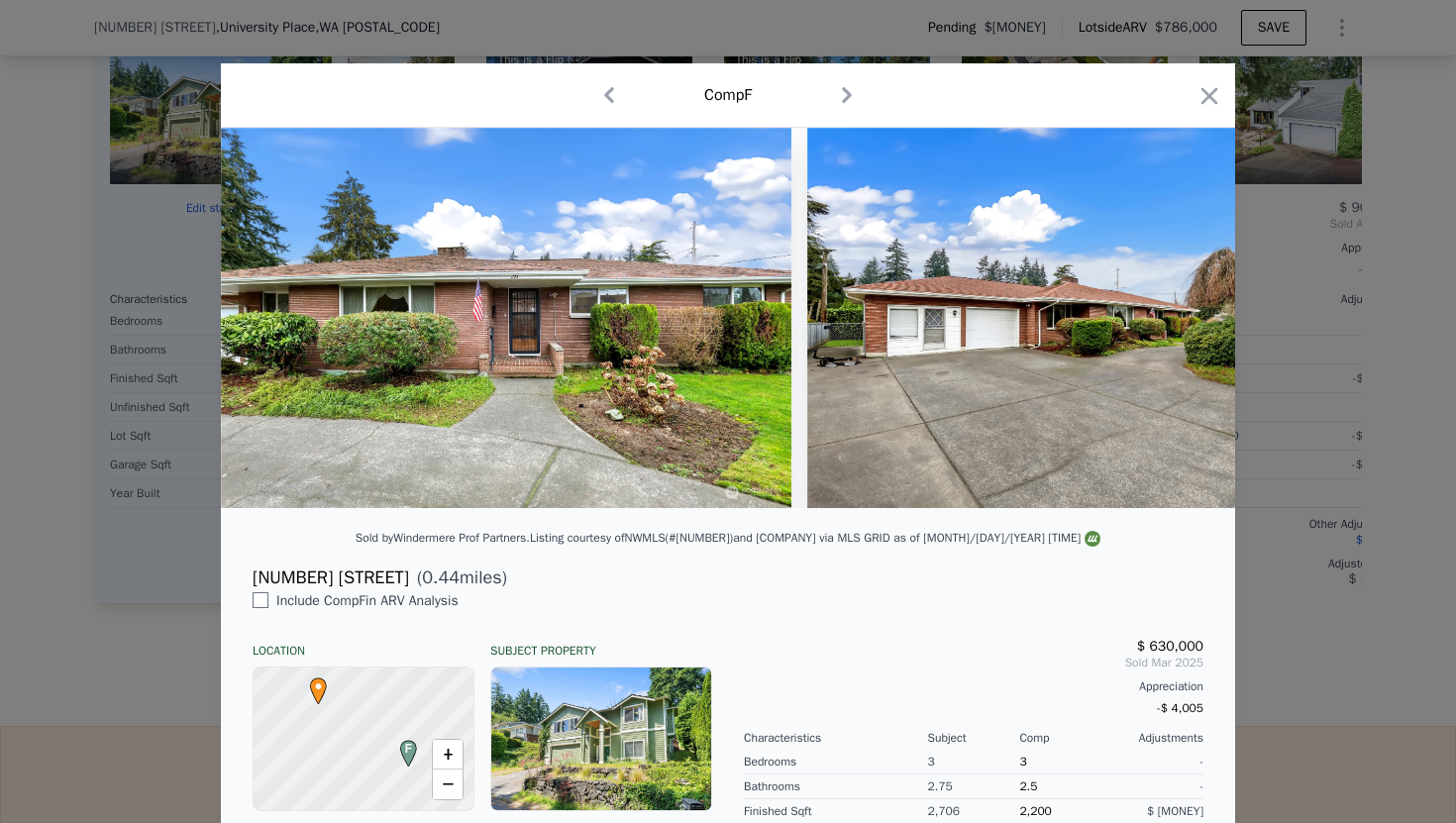 checkbox on "false" 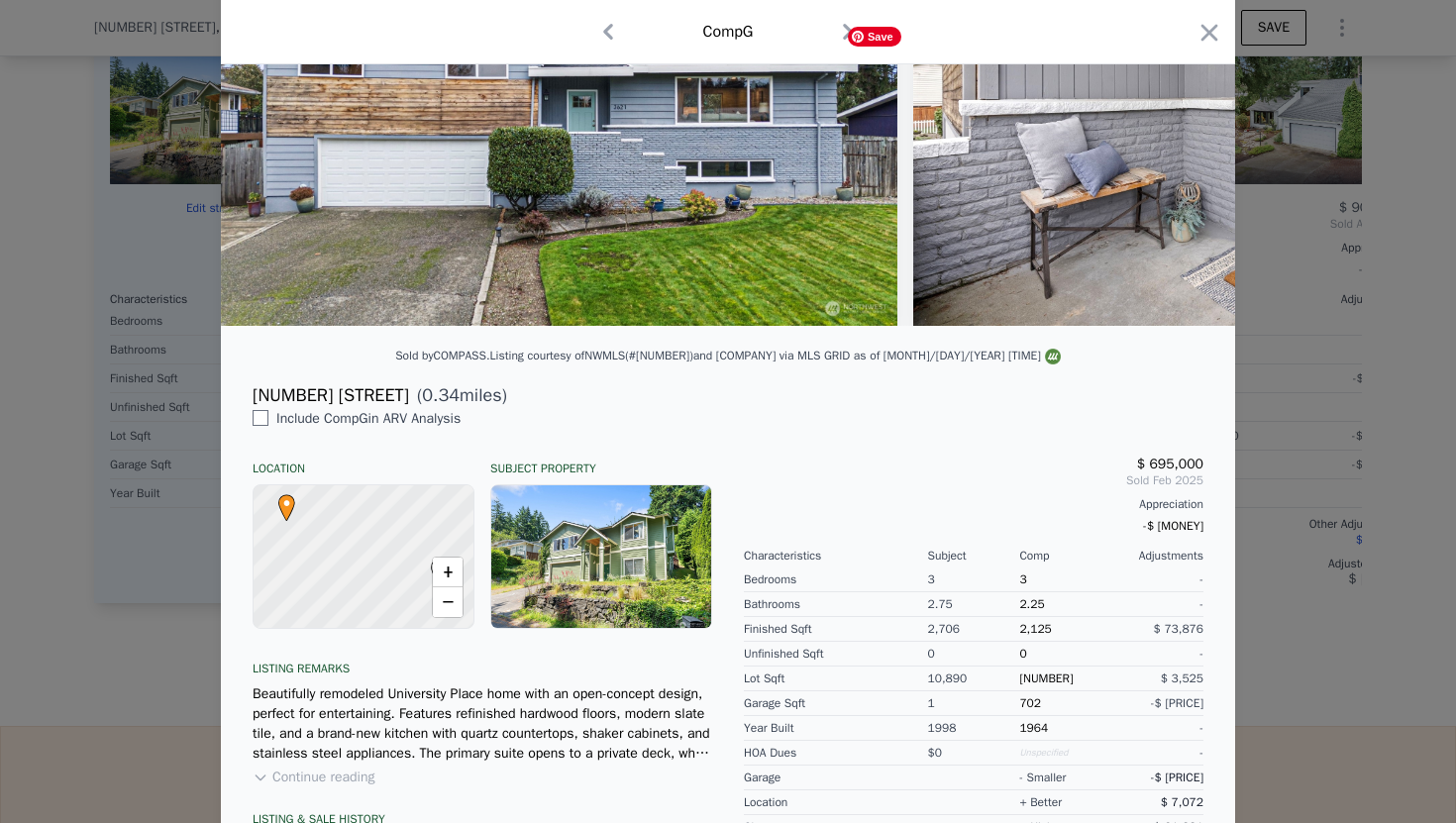 scroll, scrollTop: 0, scrollLeft: 0, axis: both 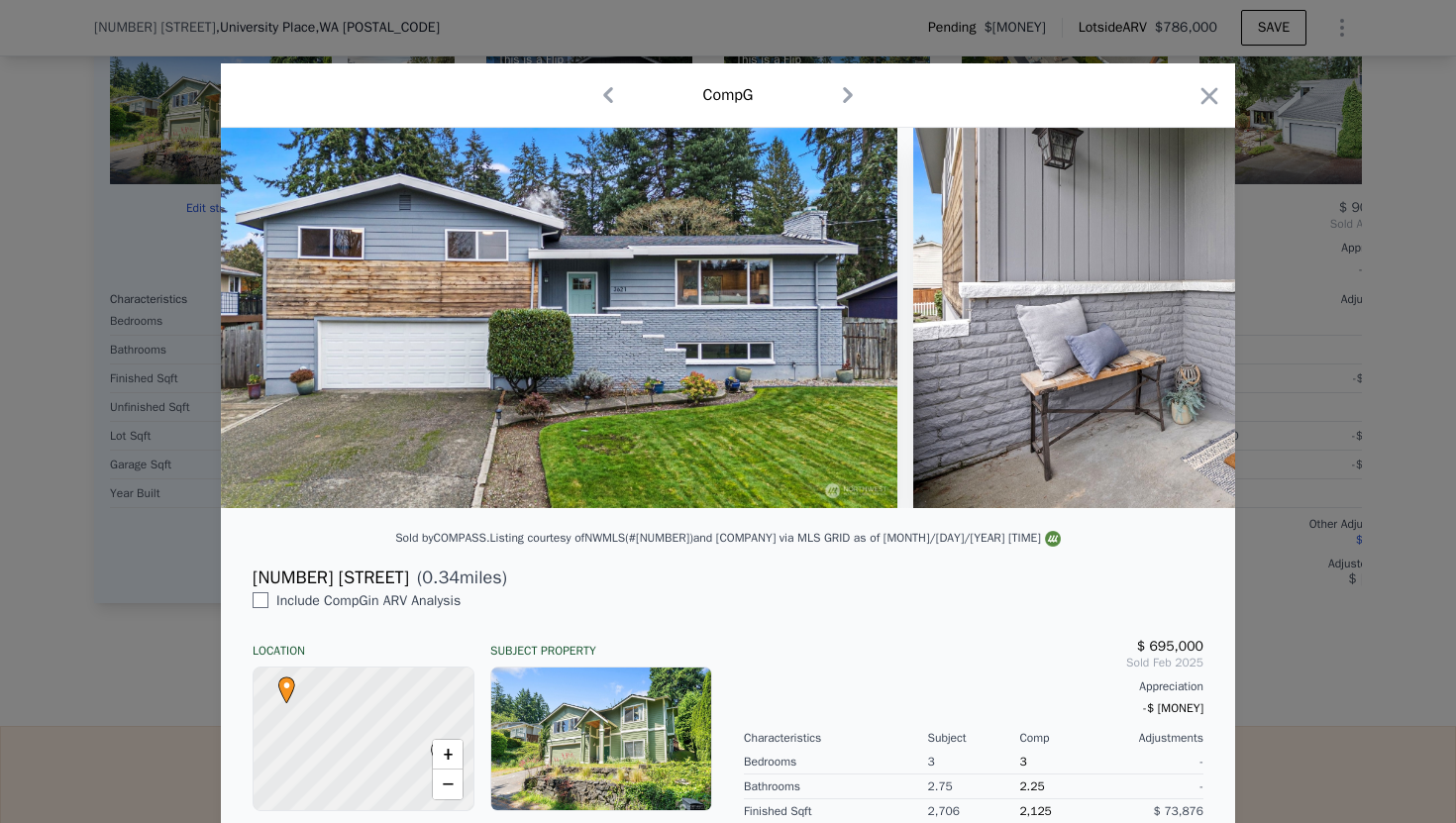 click 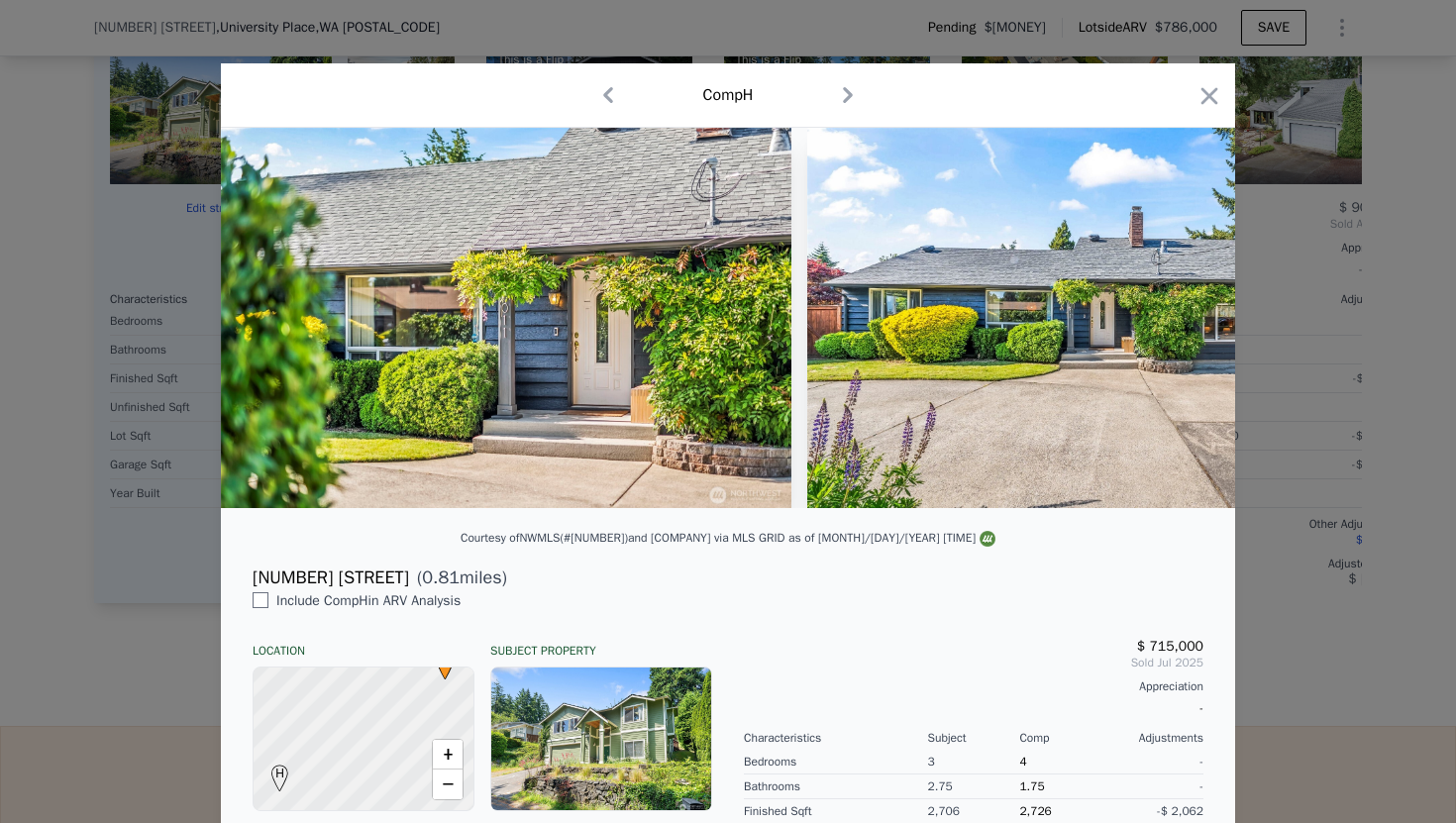 click 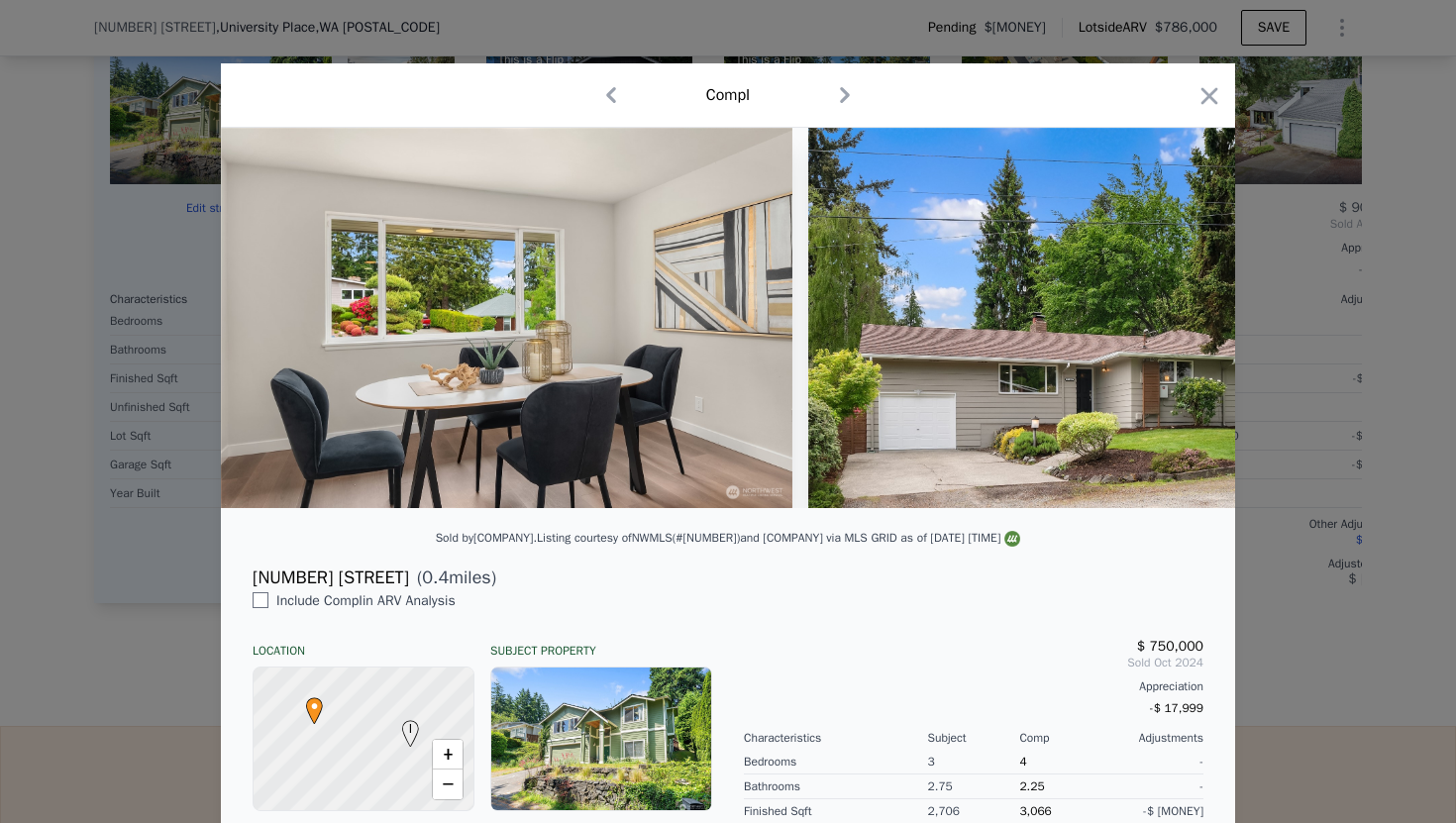 click 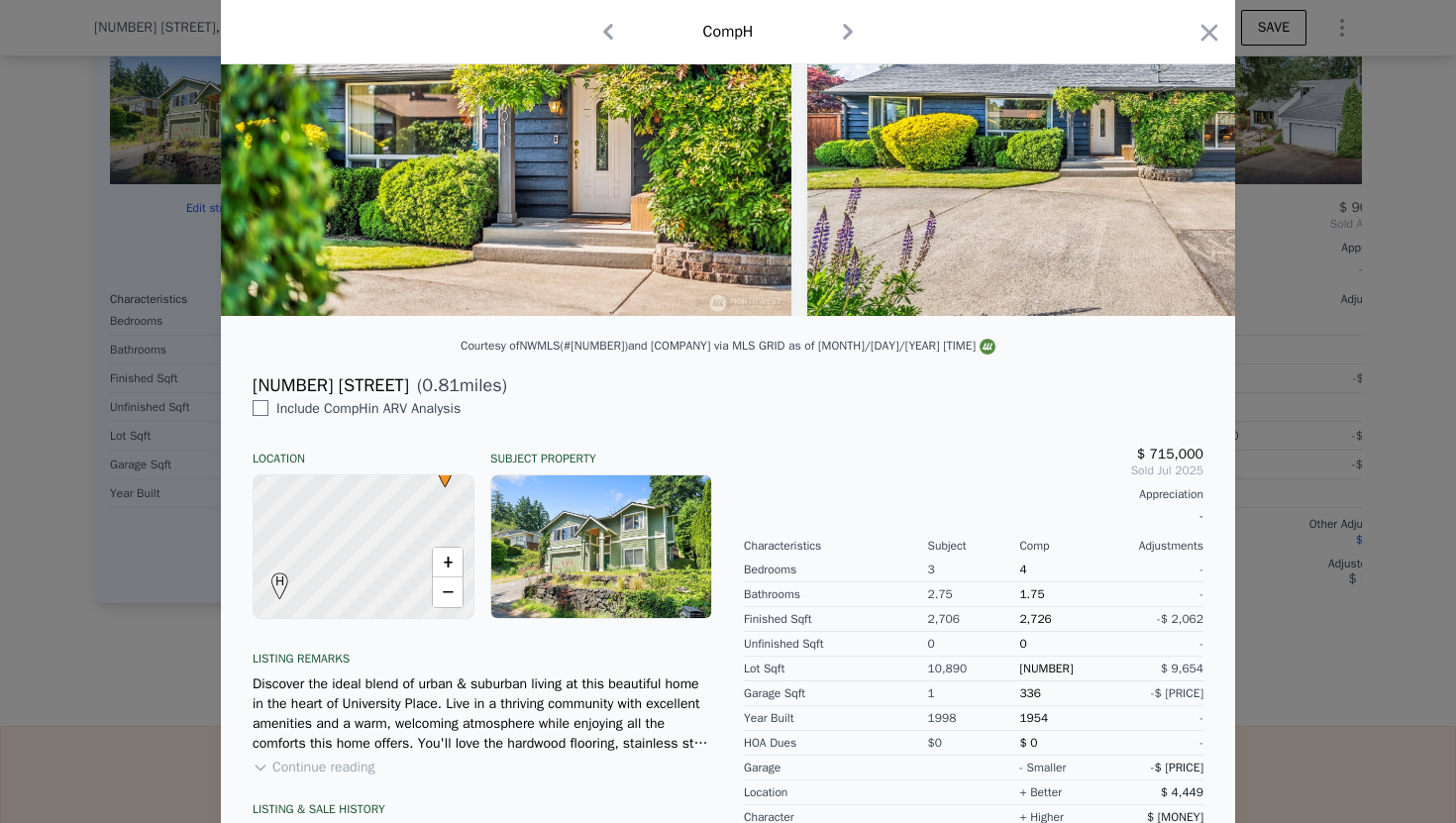 scroll, scrollTop: 0, scrollLeft: 0, axis: both 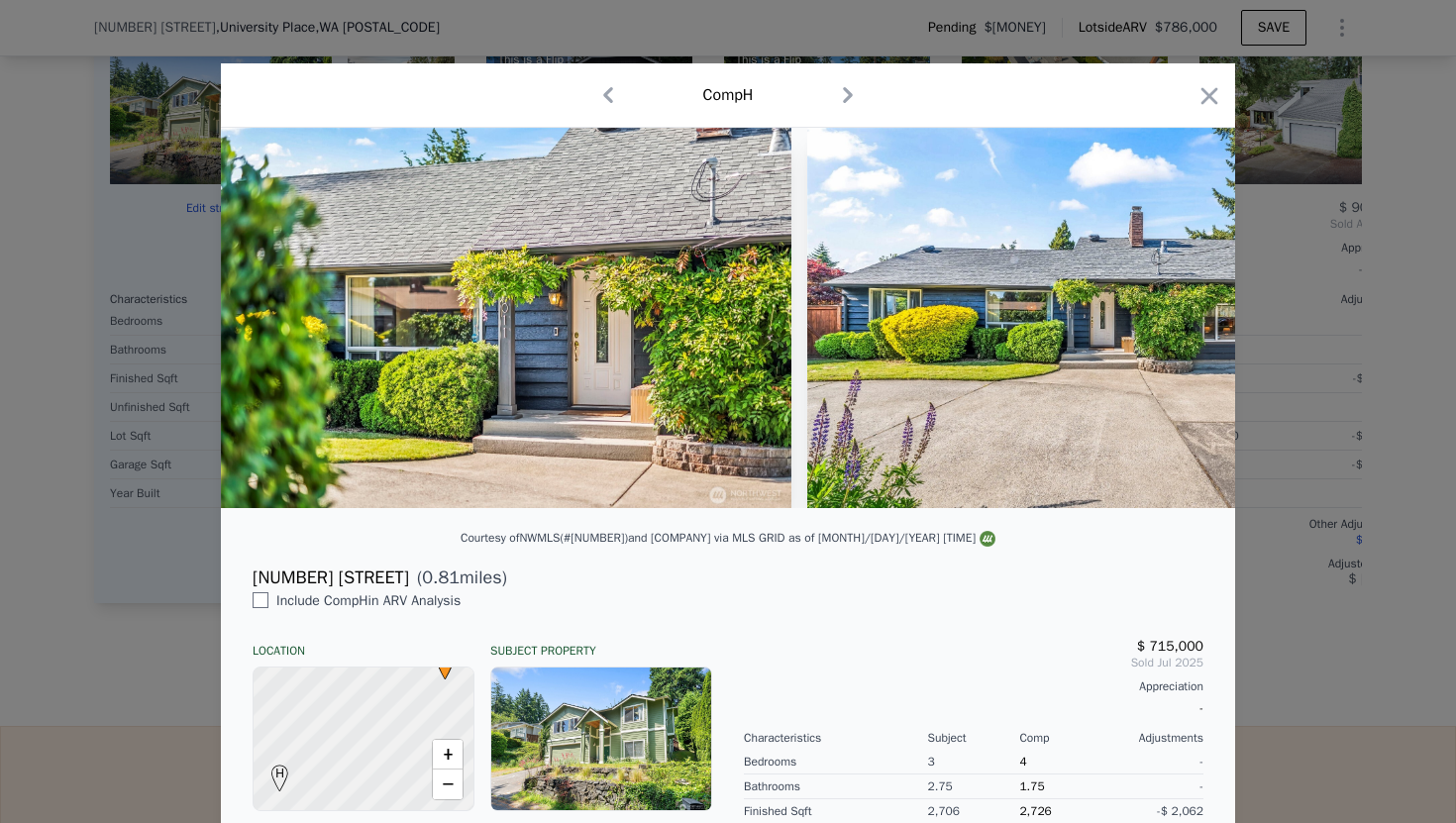 click 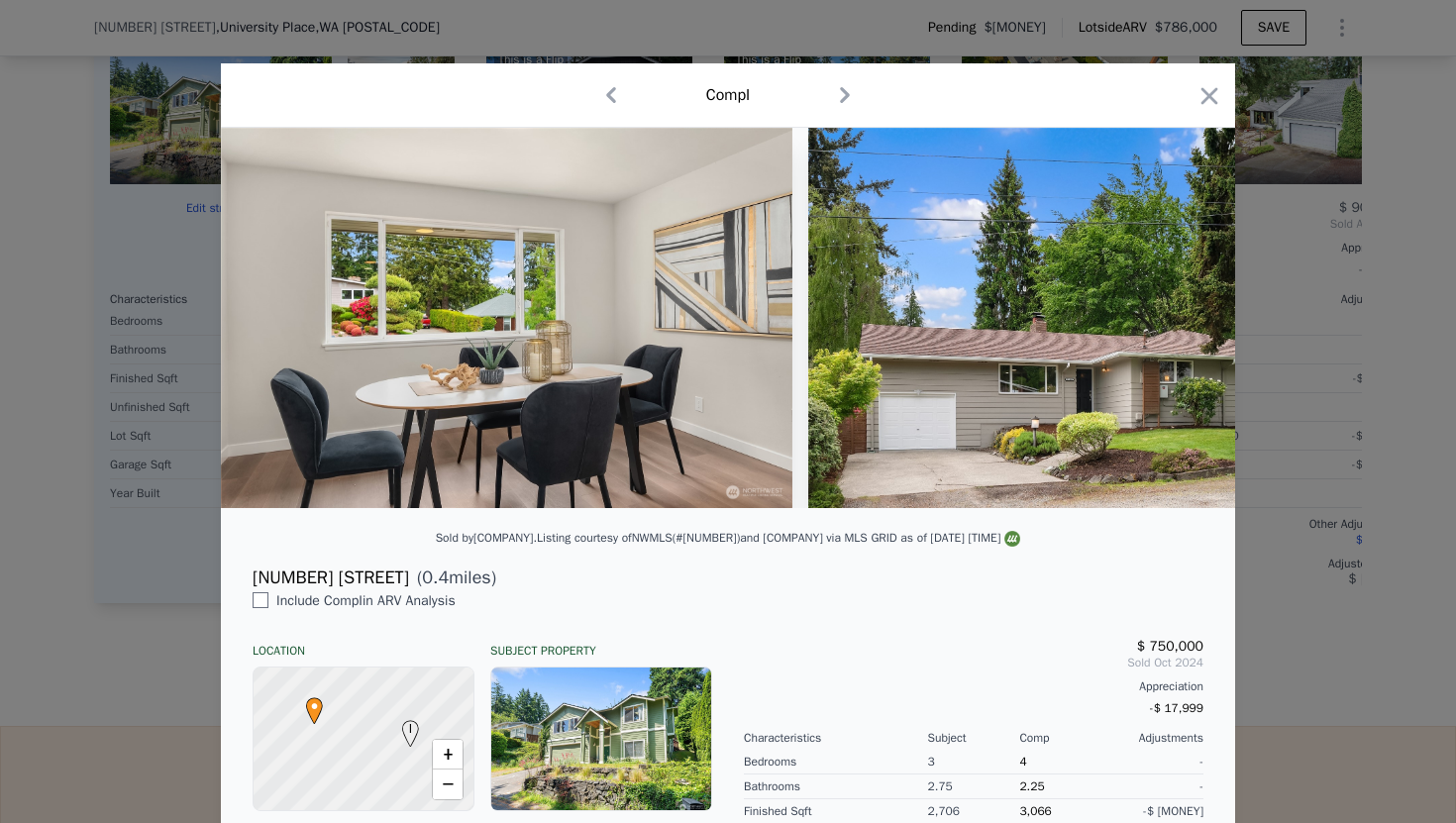 click 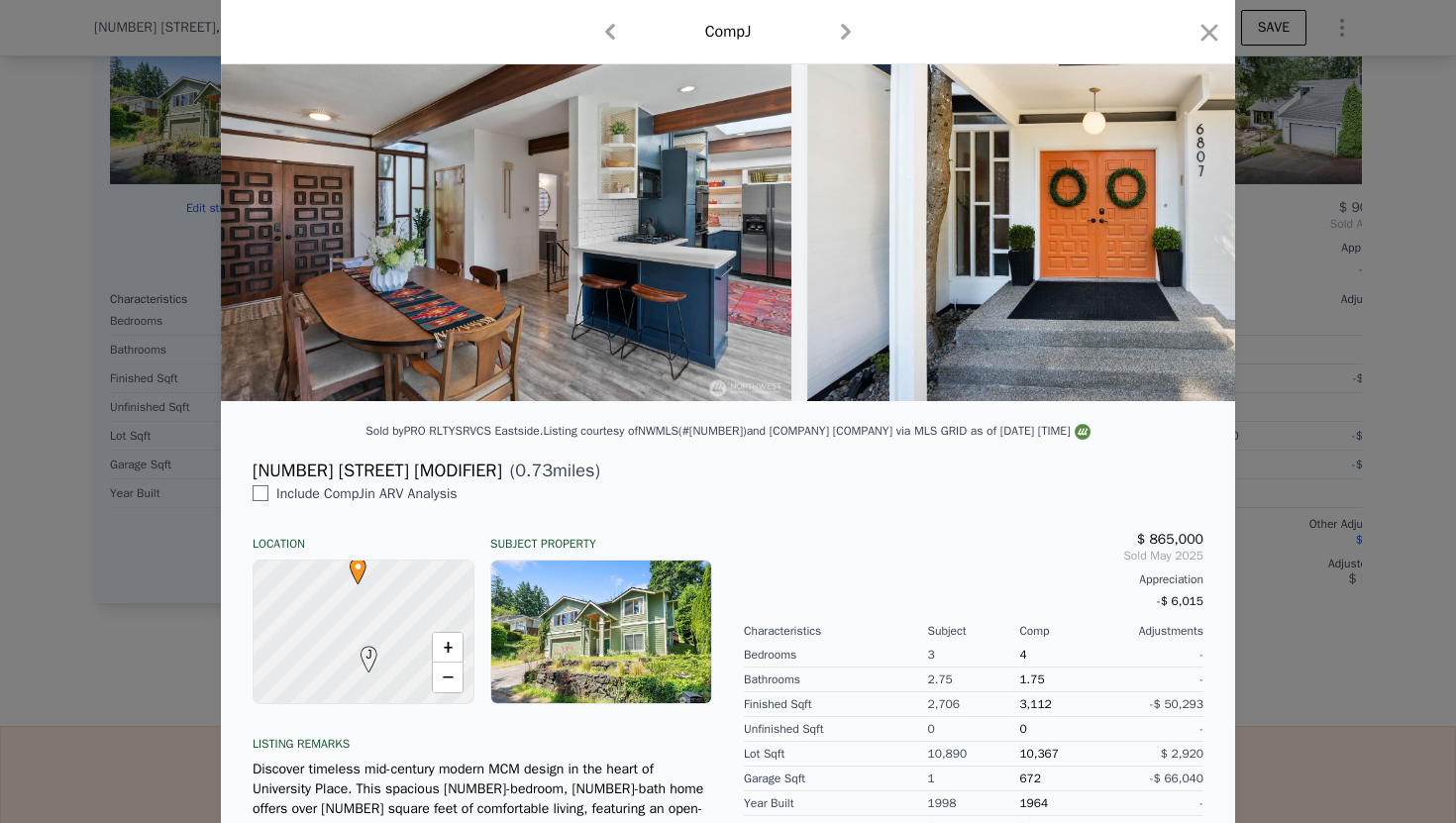 scroll, scrollTop: 0, scrollLeft: 0, axis: both 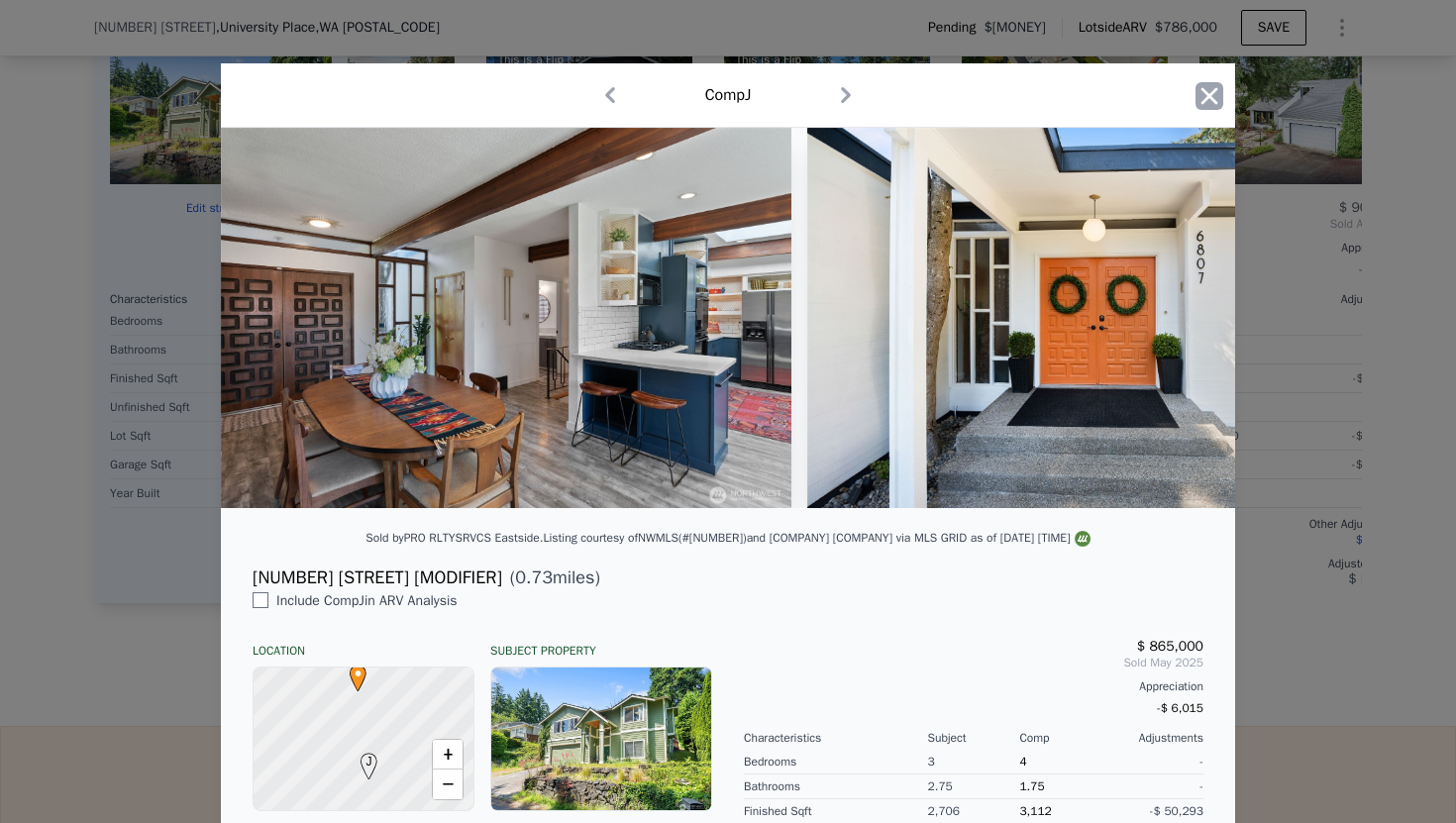 click 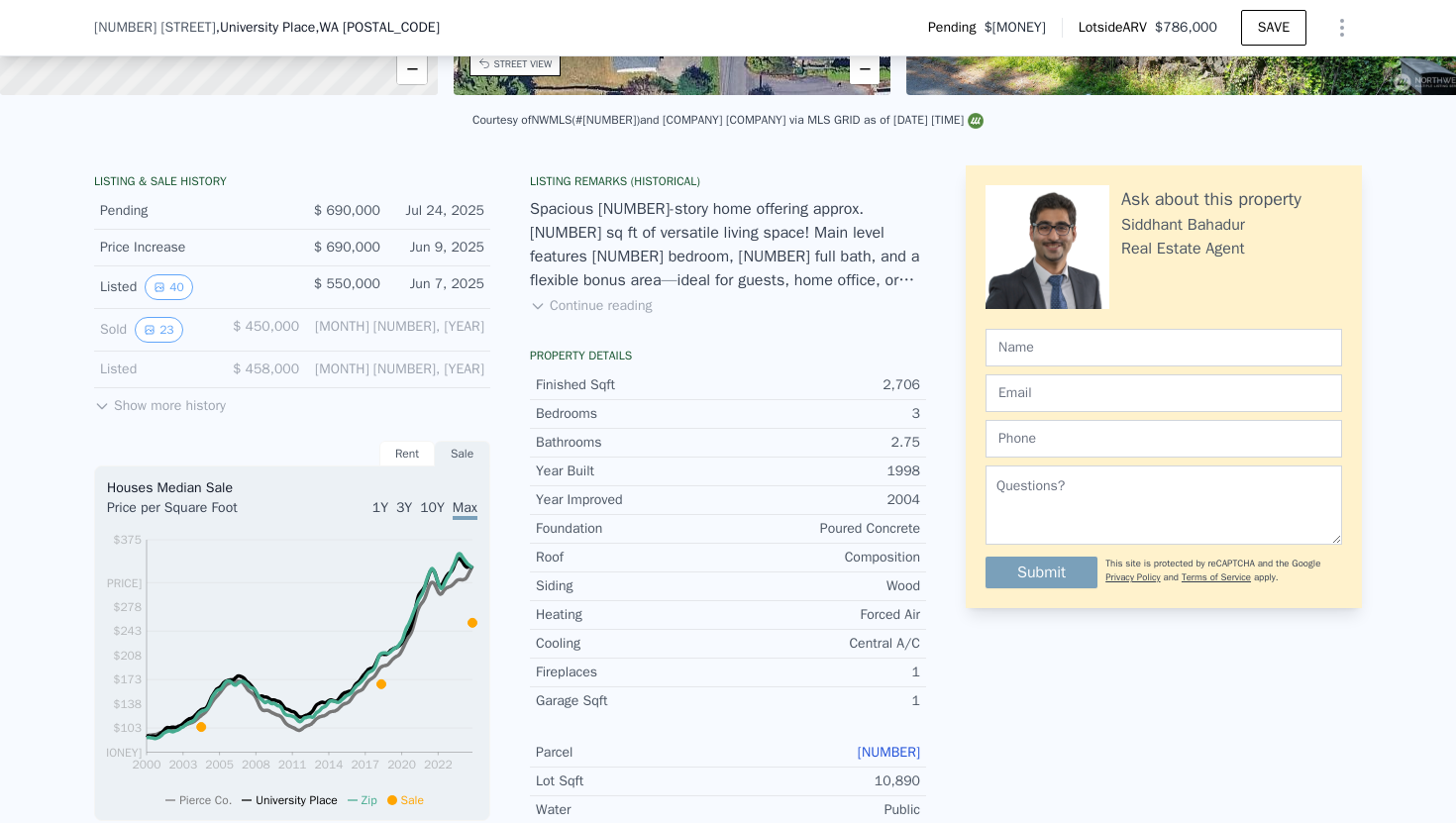 scroll, scrollTop: 213, scrollLeft: 0, axis: vertical 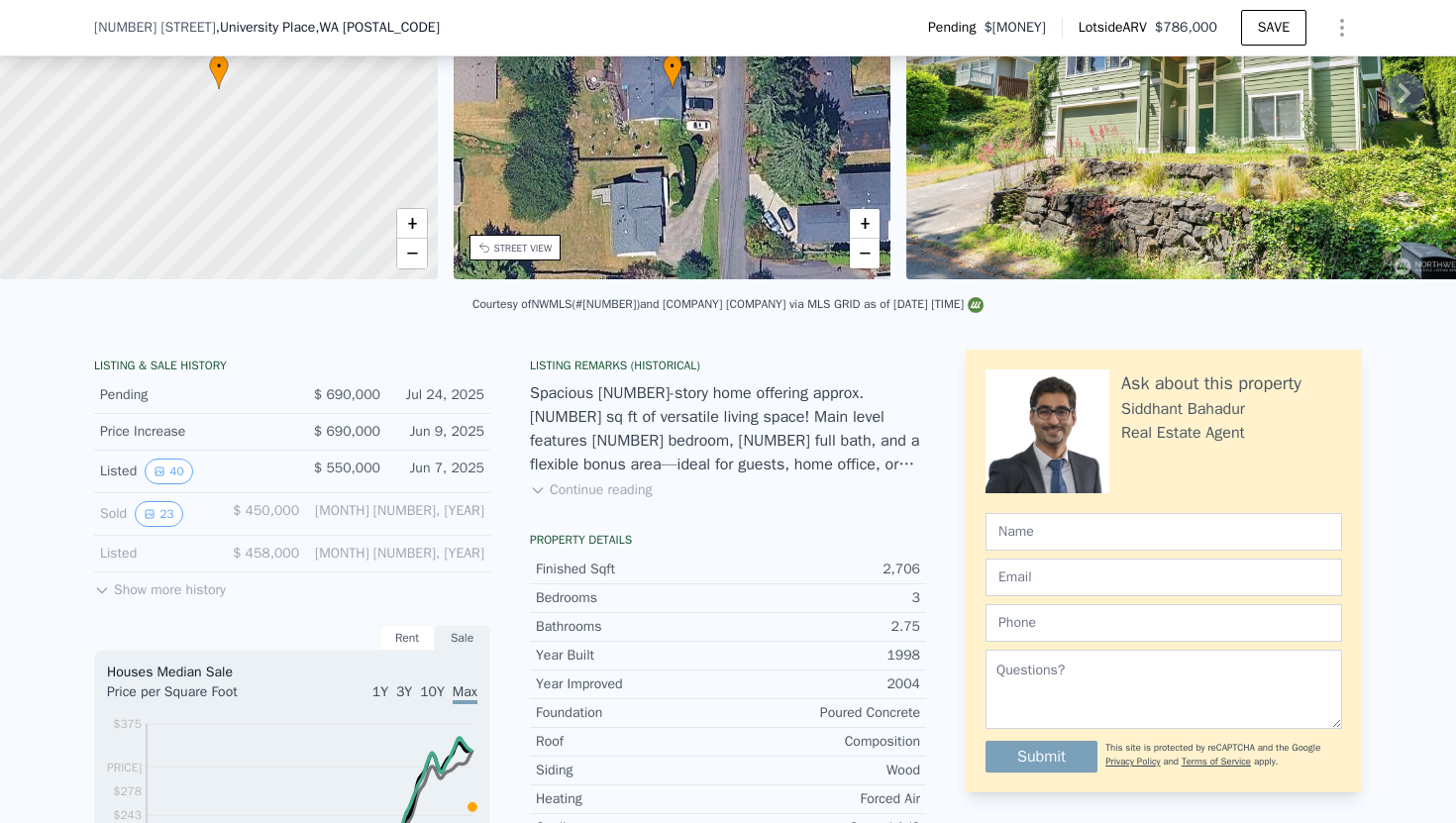 click on "[NUMBER] [STREET], [CITY], [STATE] [ZIP] Pending $[PRICE] Lotside ARV $[PRICE] SAVE" at bounding box center (728, 28) 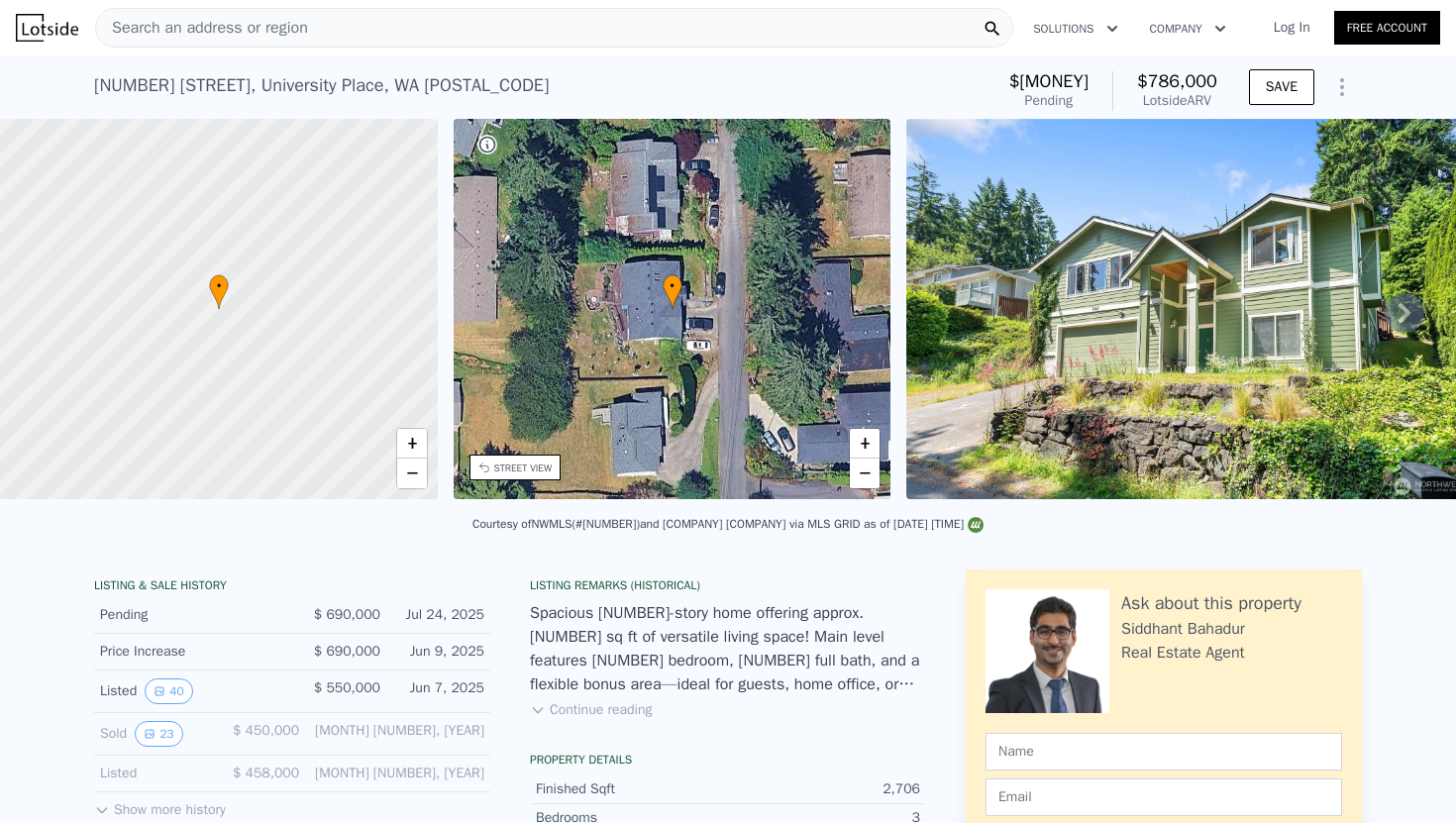 click on "Search an address or region Solutions Company Open main menu Log In Free Account" at bounding box center [728, 28] 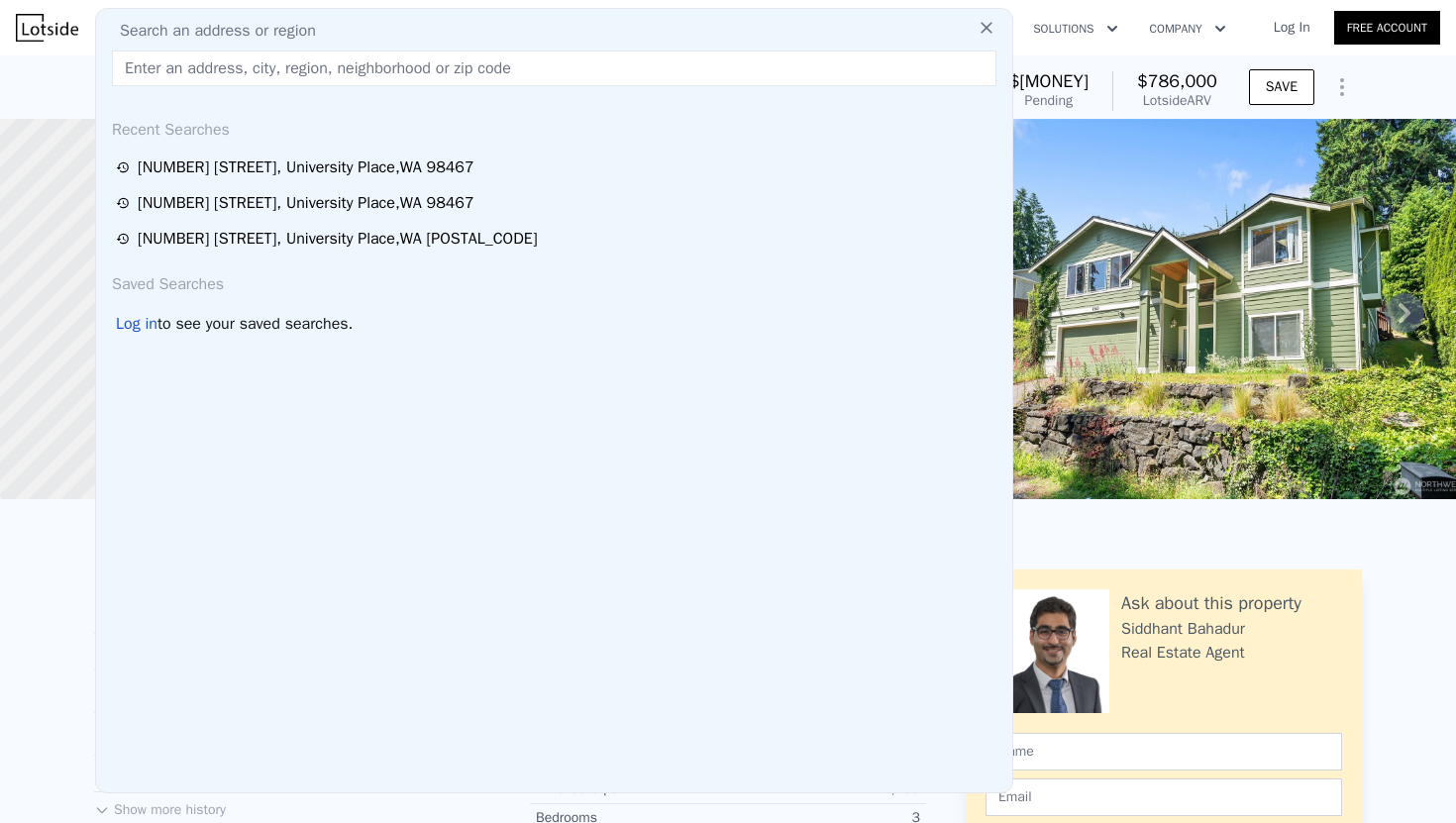 type on "https://www.youtube.com/watch?v=[ID]" 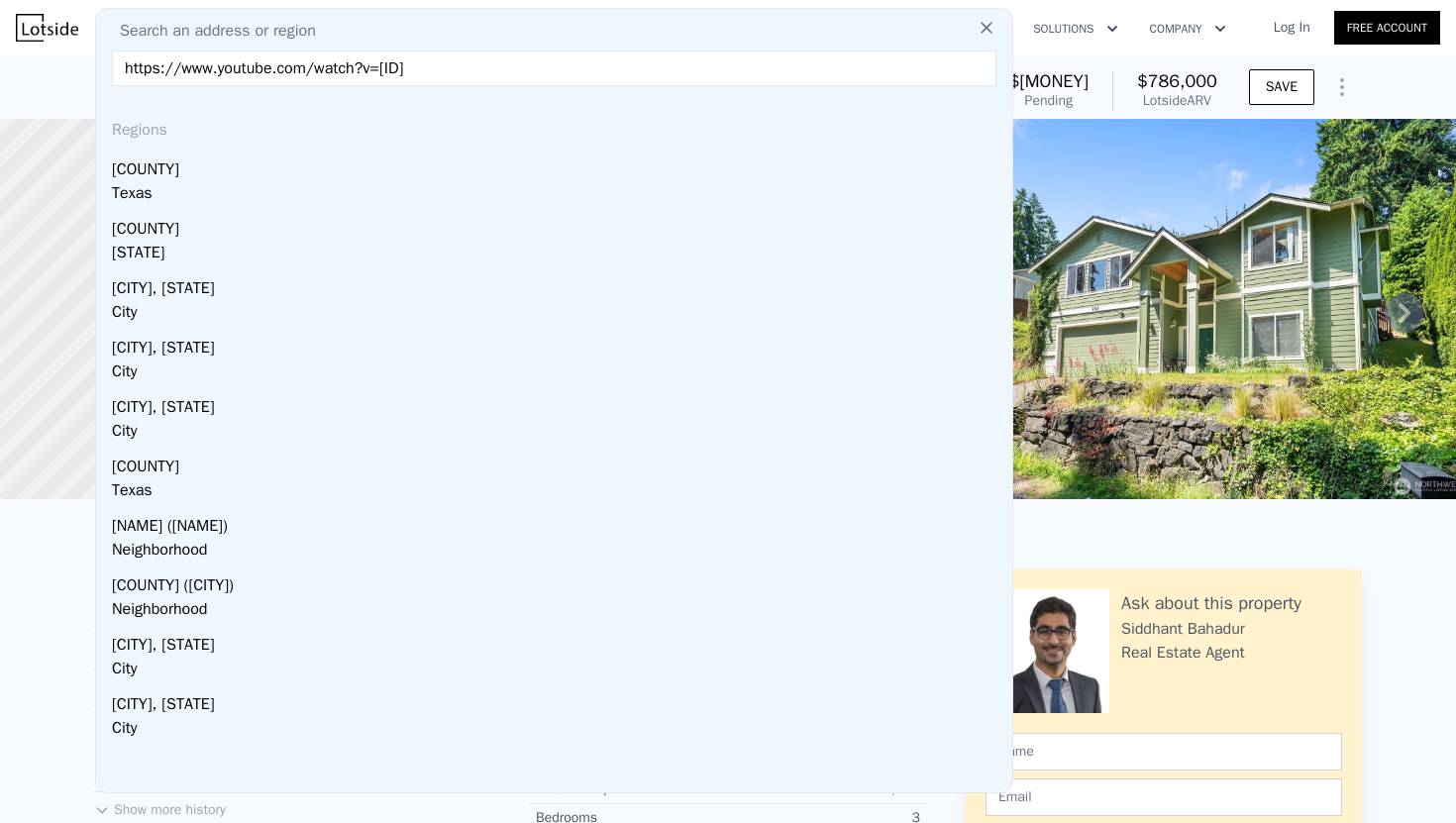 drag, startPoint x: 487, startPoint y: 68, endPoint x: 113, endPoint y: 72, distance: 374.02139 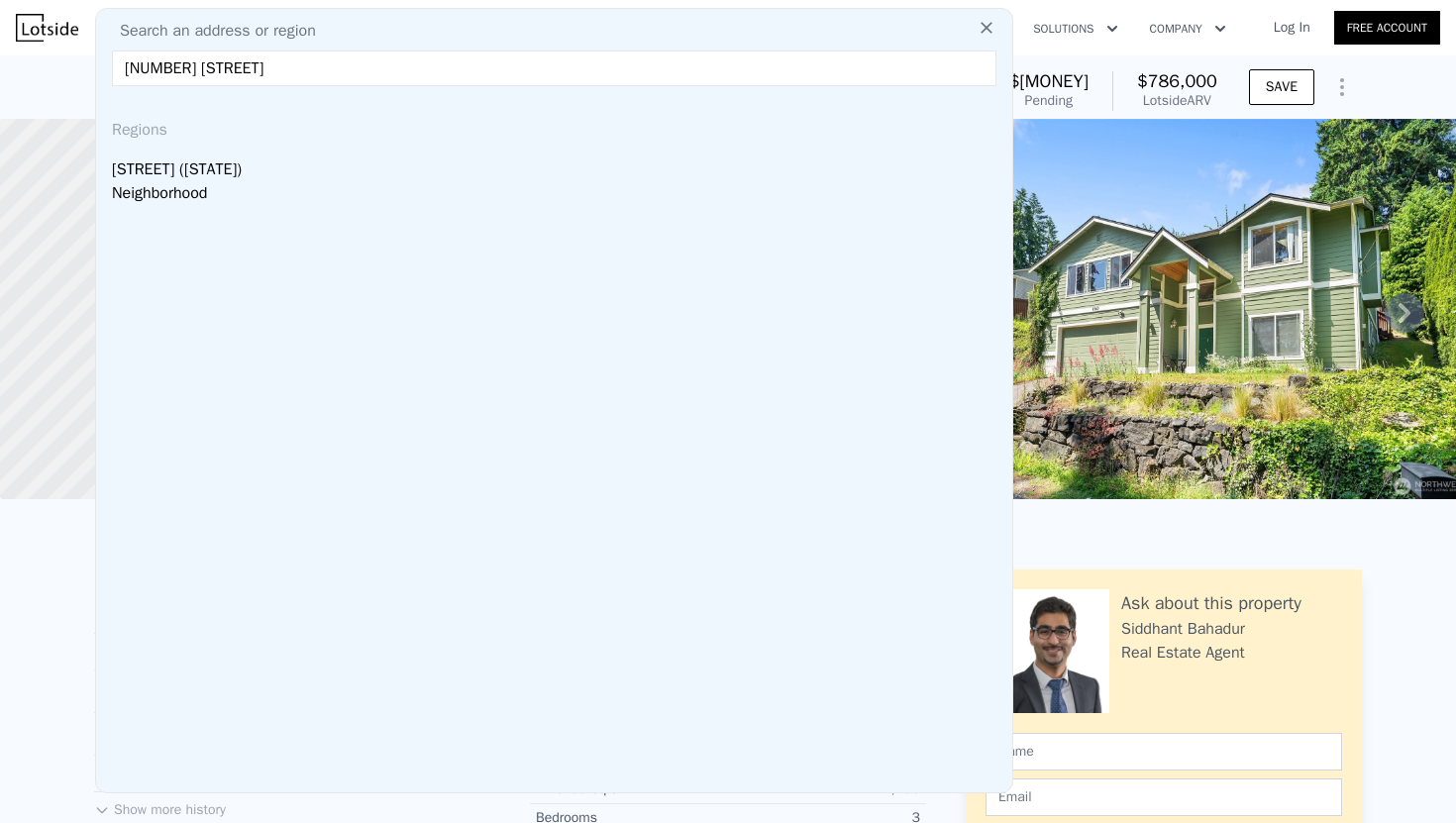 type on "[NUMBER] [STREET]" 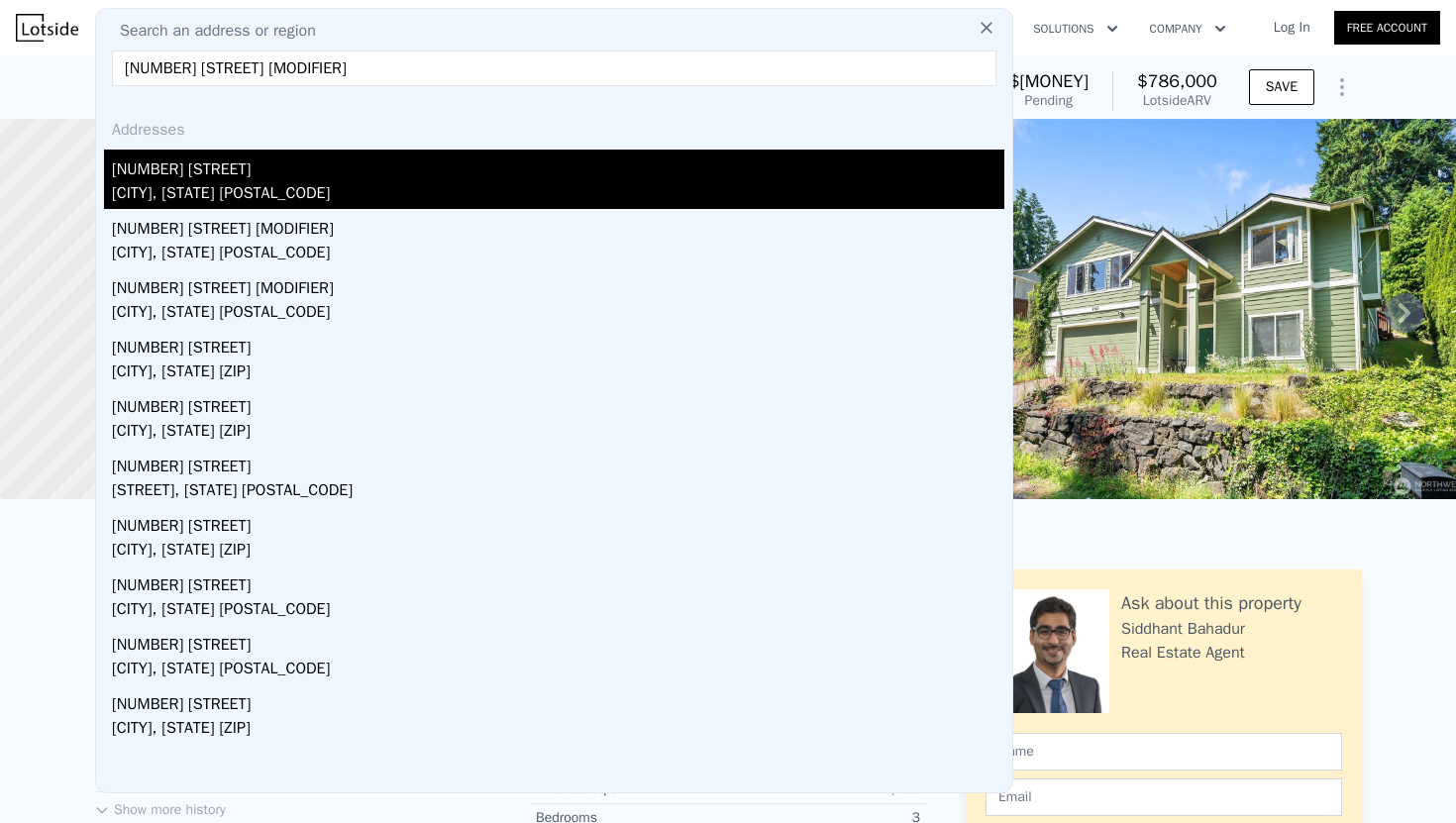 type on "[NUMBER] [STREET] [MODIFIER]" 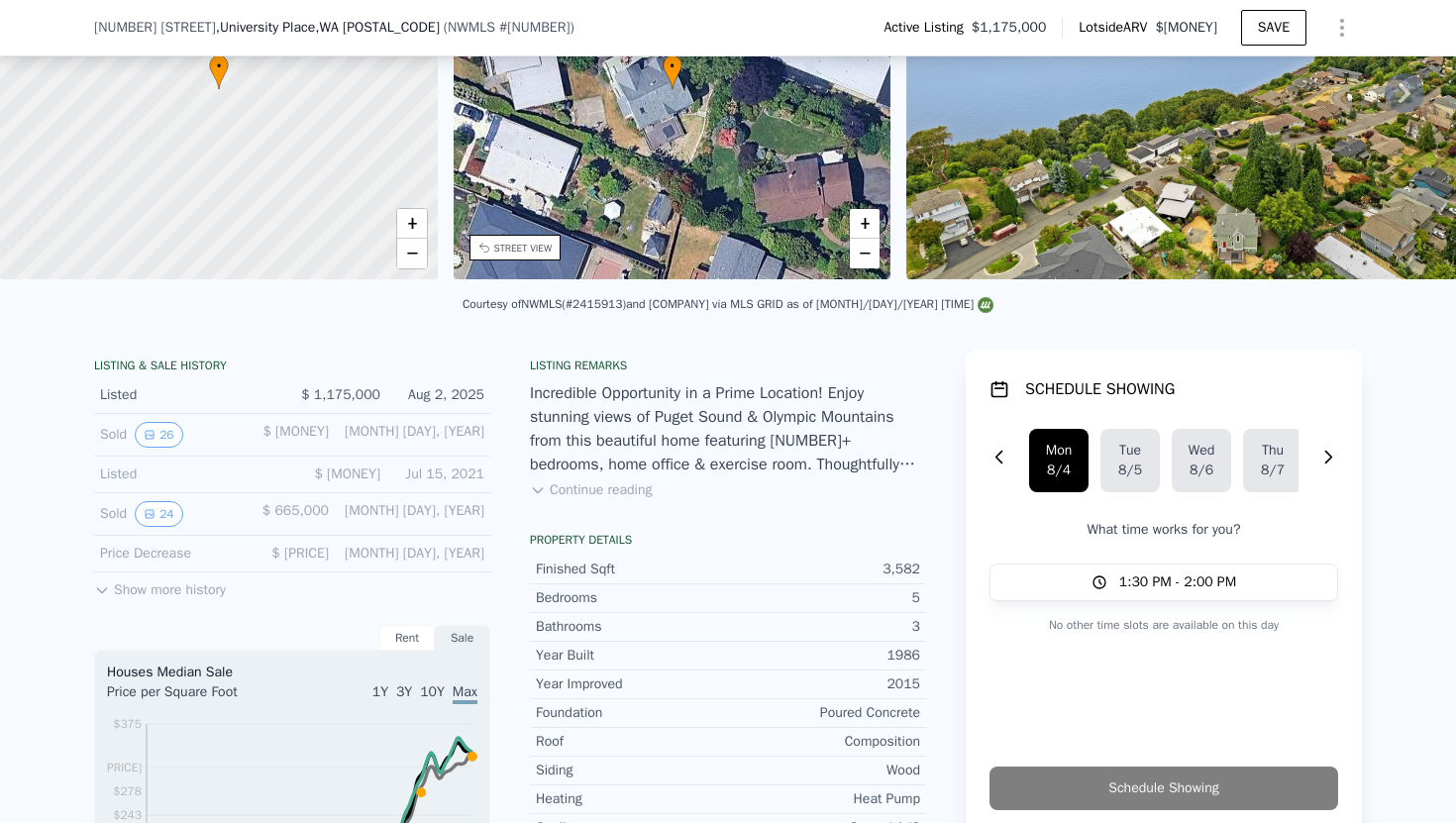 scroll, scrollTop: 0, scrollLeft: 0, axis: both 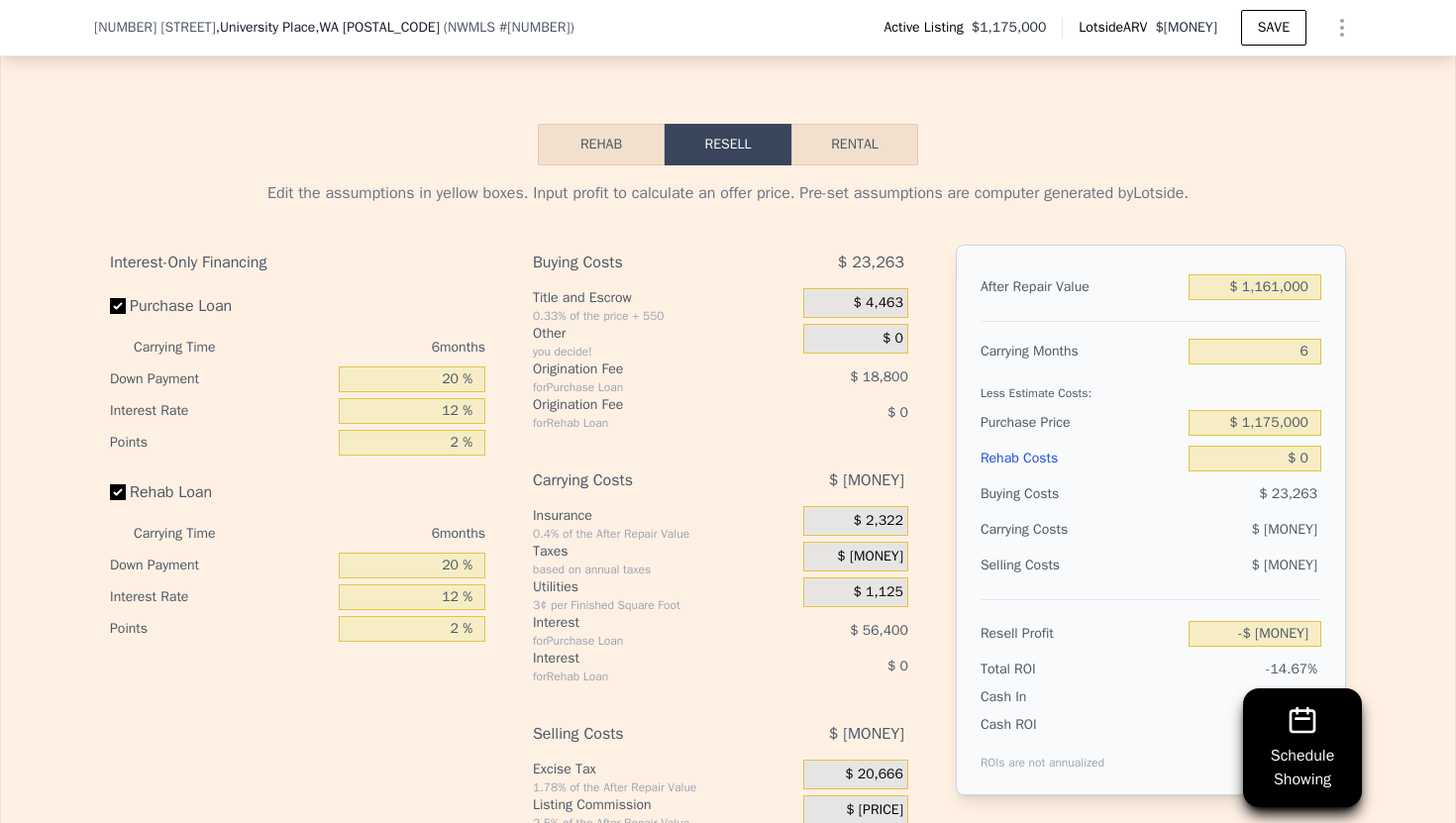 click on "Edit the assumptions in yellow boxes. Input profit to calculate an offer price. Pre-set assumptions are computer generated by Lotside. Interest-Only Financing Purchase Loan Carrying Time 6 months Down Payment 20 % Interest Rate 12 % Points 2 % Rehab Loan Carrying Time 6 months Down Payment 20 % Interest Rate 12 % Points 2 % Buying Costs $ [PRICE] Title and Escrow 0.33% of the price + 550 $ [PRICE] Other you decide! $ 0 Origination Fee for Purchase Loan $ [PRICE] Origination Fee for Rehab Loan $ 0 Carrying Costs $ [PRICE] Insurance 0.4% of the After Repair Value $ [PRICE] Taxes based on annual taxes $ [PRICE] Utilities 3¢ per Finished Square Foot $ [PRICE] Interest for Purchase Loan $ [PRICE] Interest for Rehab Loan $ 0 Selling Costs $ [PRICE] Excise Tax 1.78% of the After Repair Value $ [PRICE] Listing Commission 2.5% of the After Repair Value $ [PRICE] Selling Commission 2.5% of the After Repair Value $ [PRICE] Title and Escrow 0.33% of the After Repair Value $ [PRICE] After Repair Value $ [PRICE] Carrying Months 6" at bounding box center [728, 542] 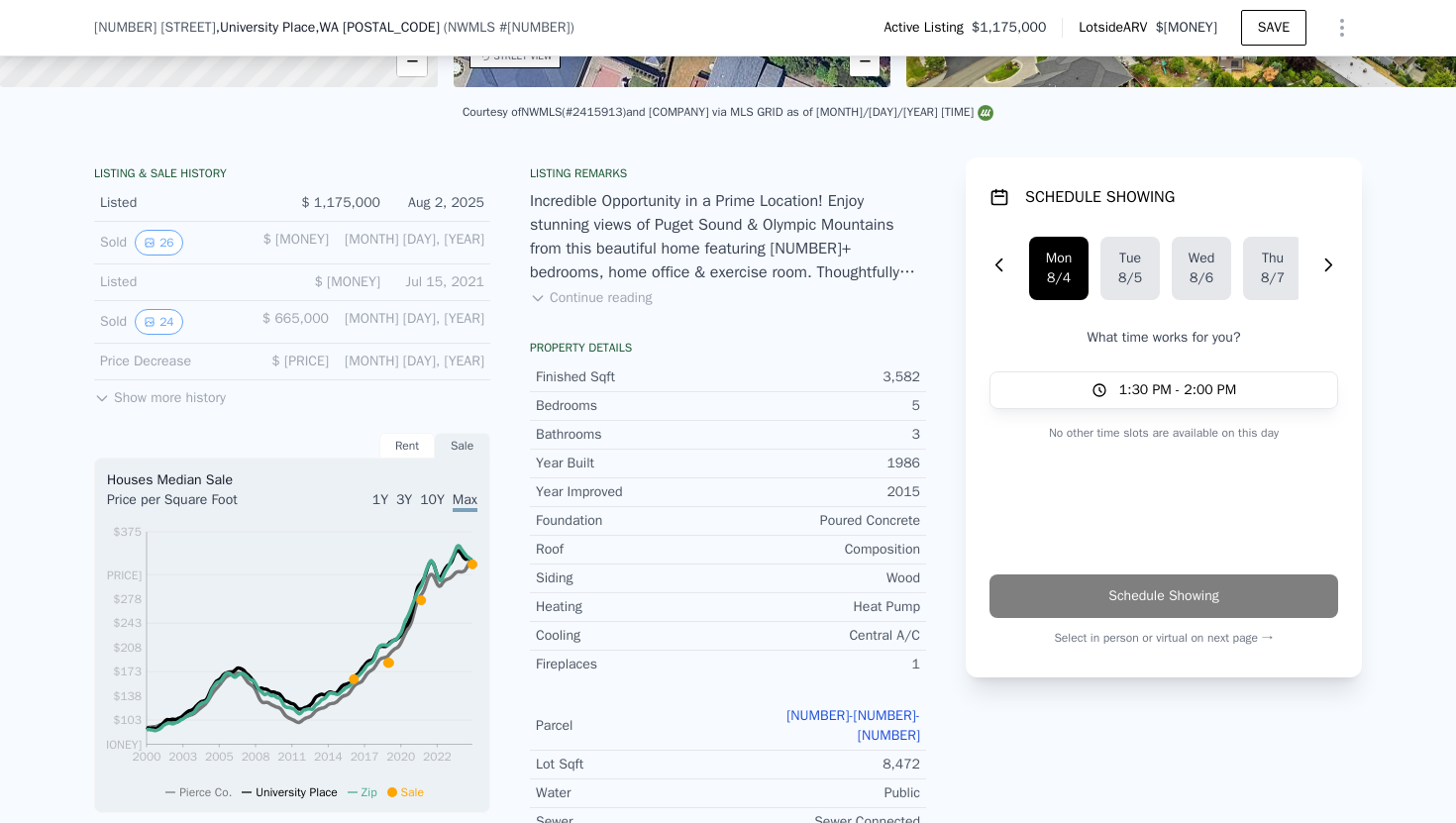 scroll, scrollTop: 410, scrollLeft: 0, axis: vertical 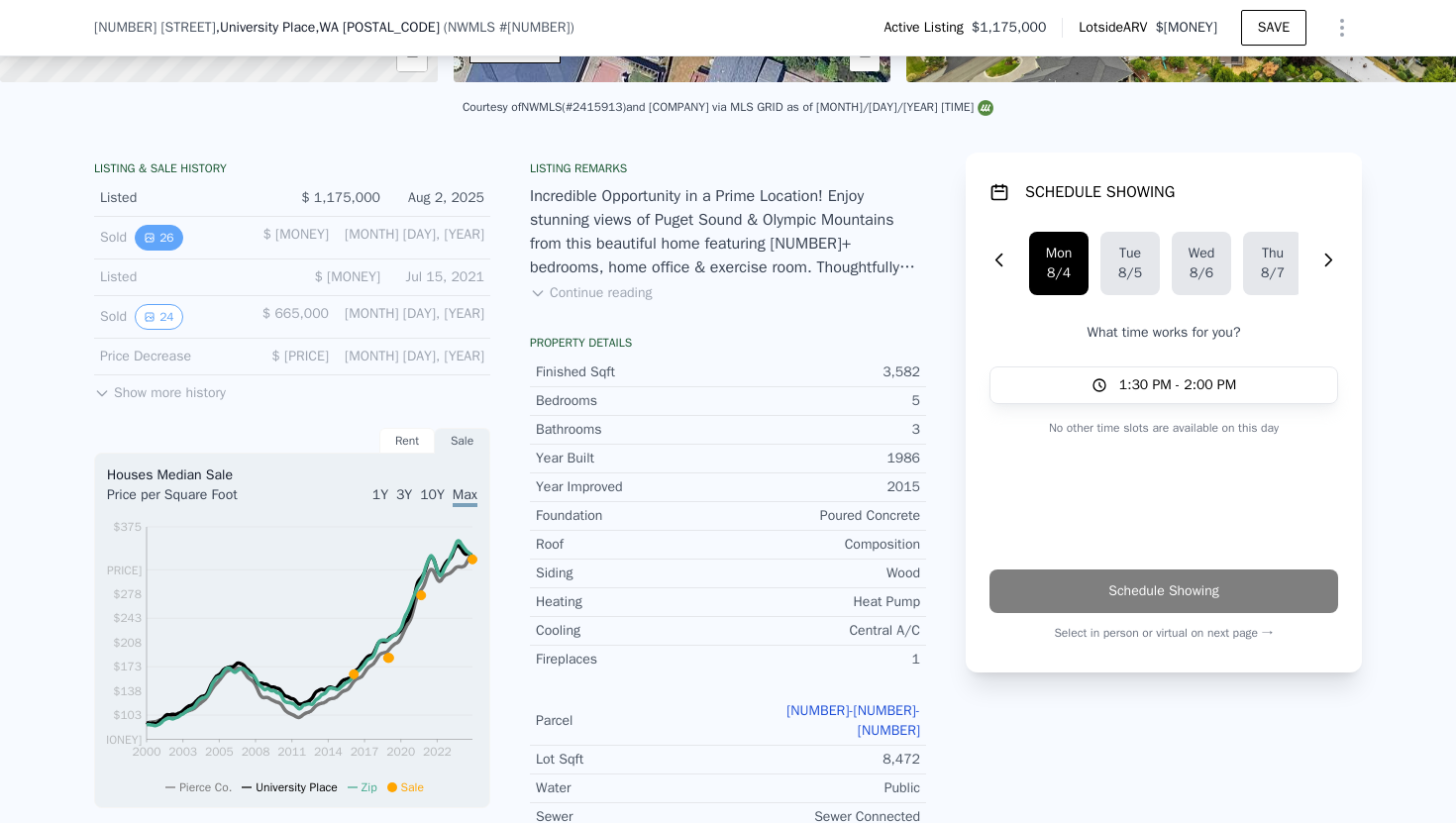 click on "26" at bounding box center [158, 238] 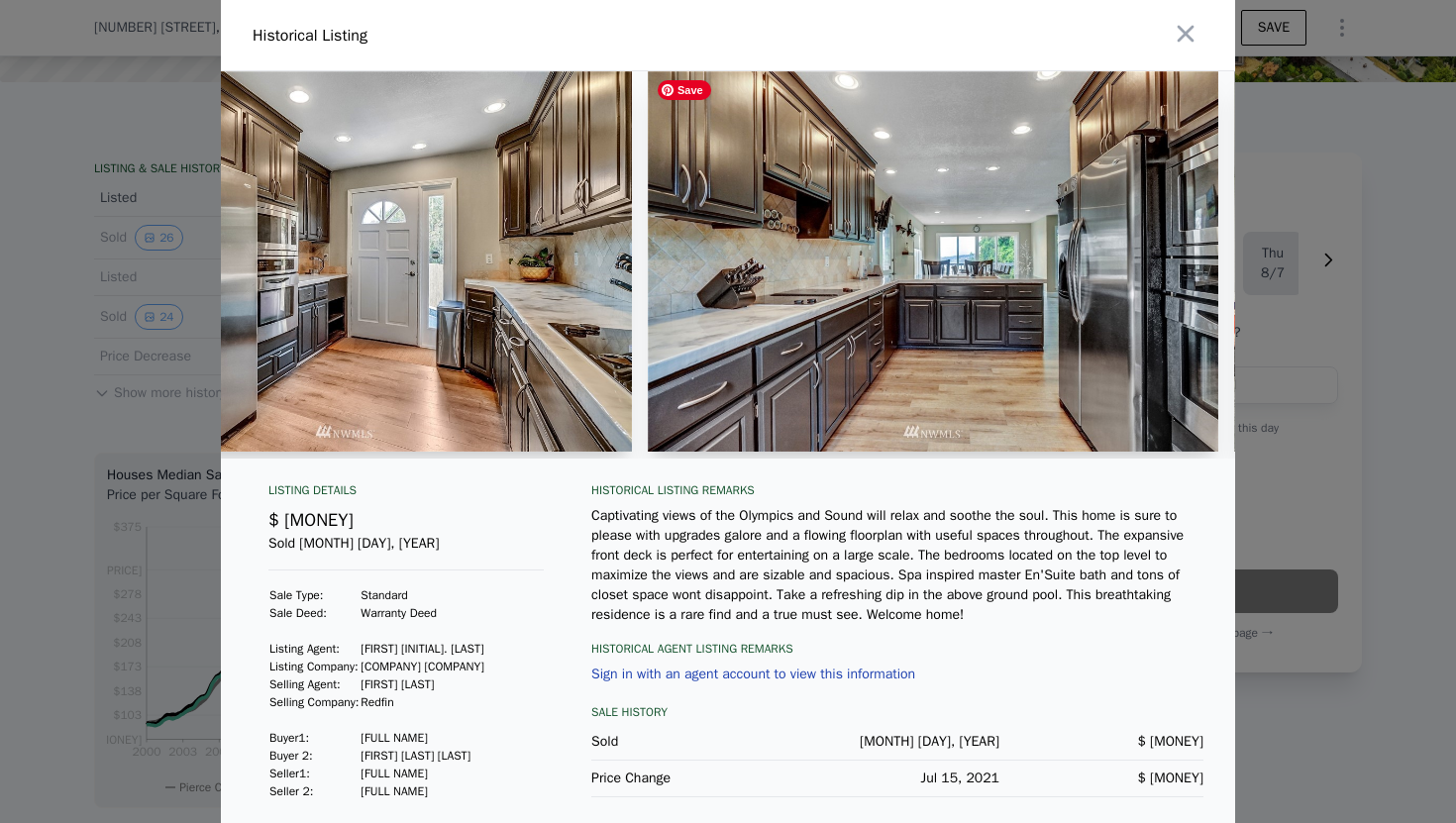 scroll, scrollTop: 0, scrollLeft: 3129, axis: horizontal 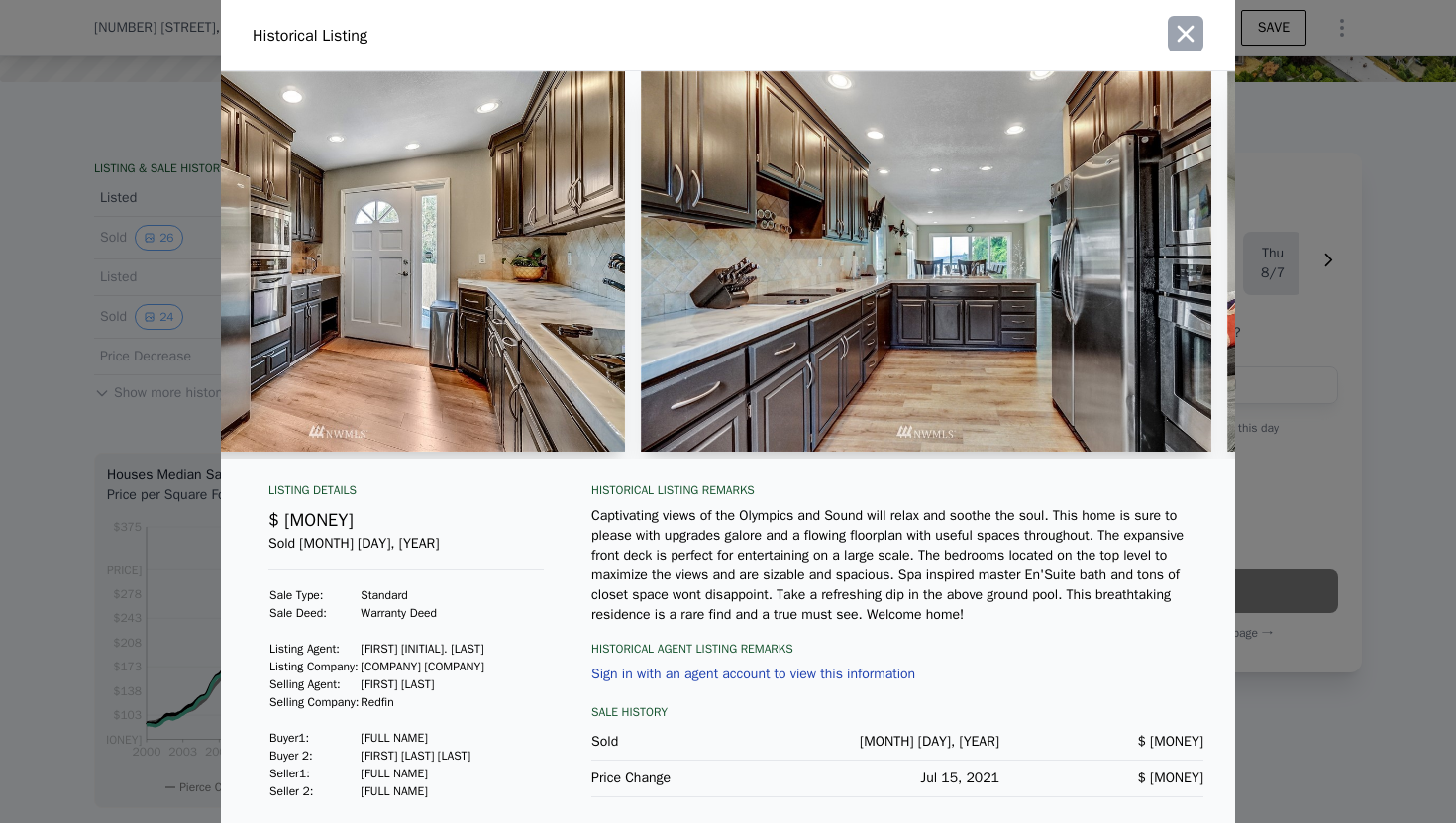 click 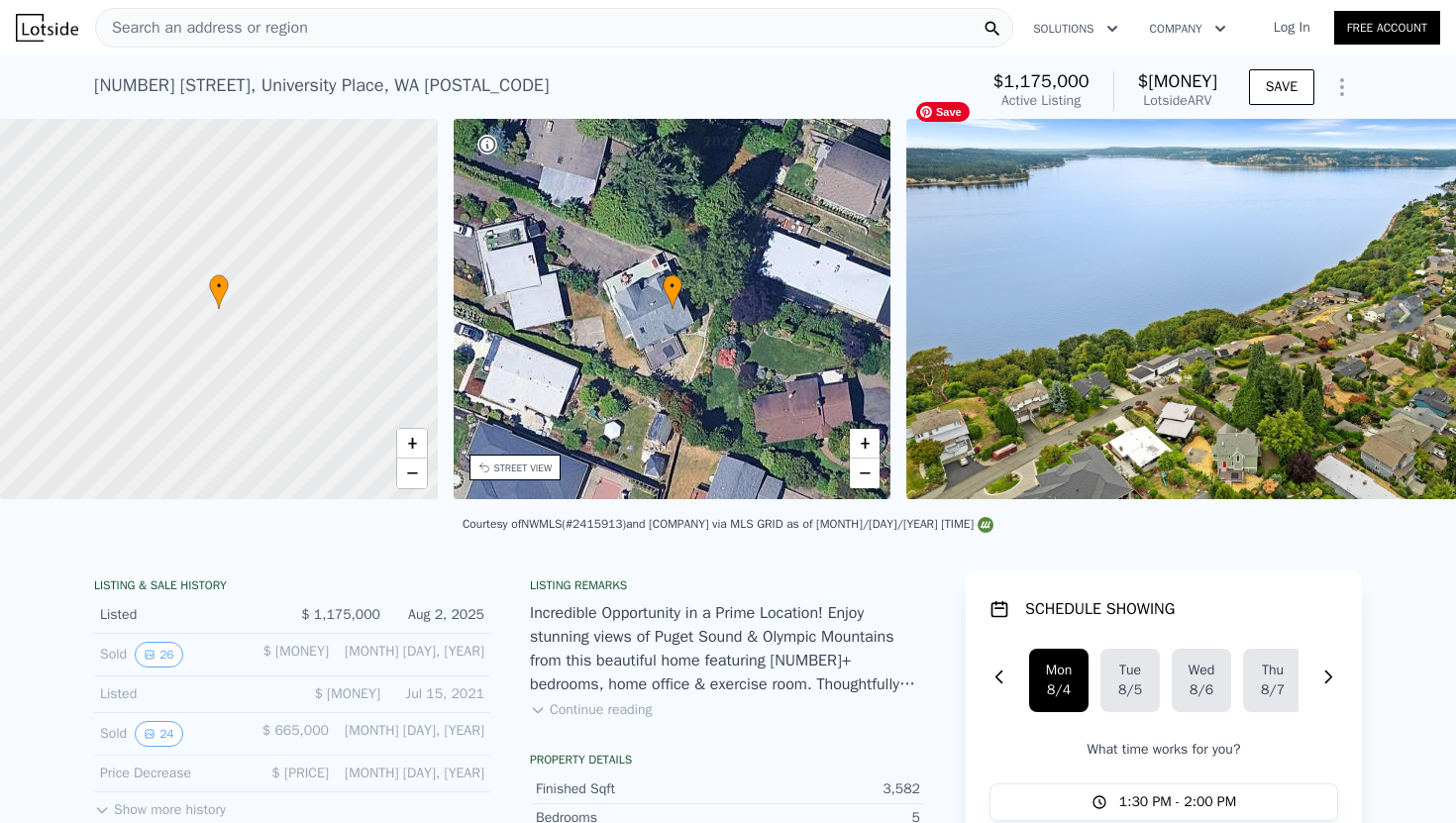 scroll, scrollTop: 1, scrollLeft: 0, axis: vertical 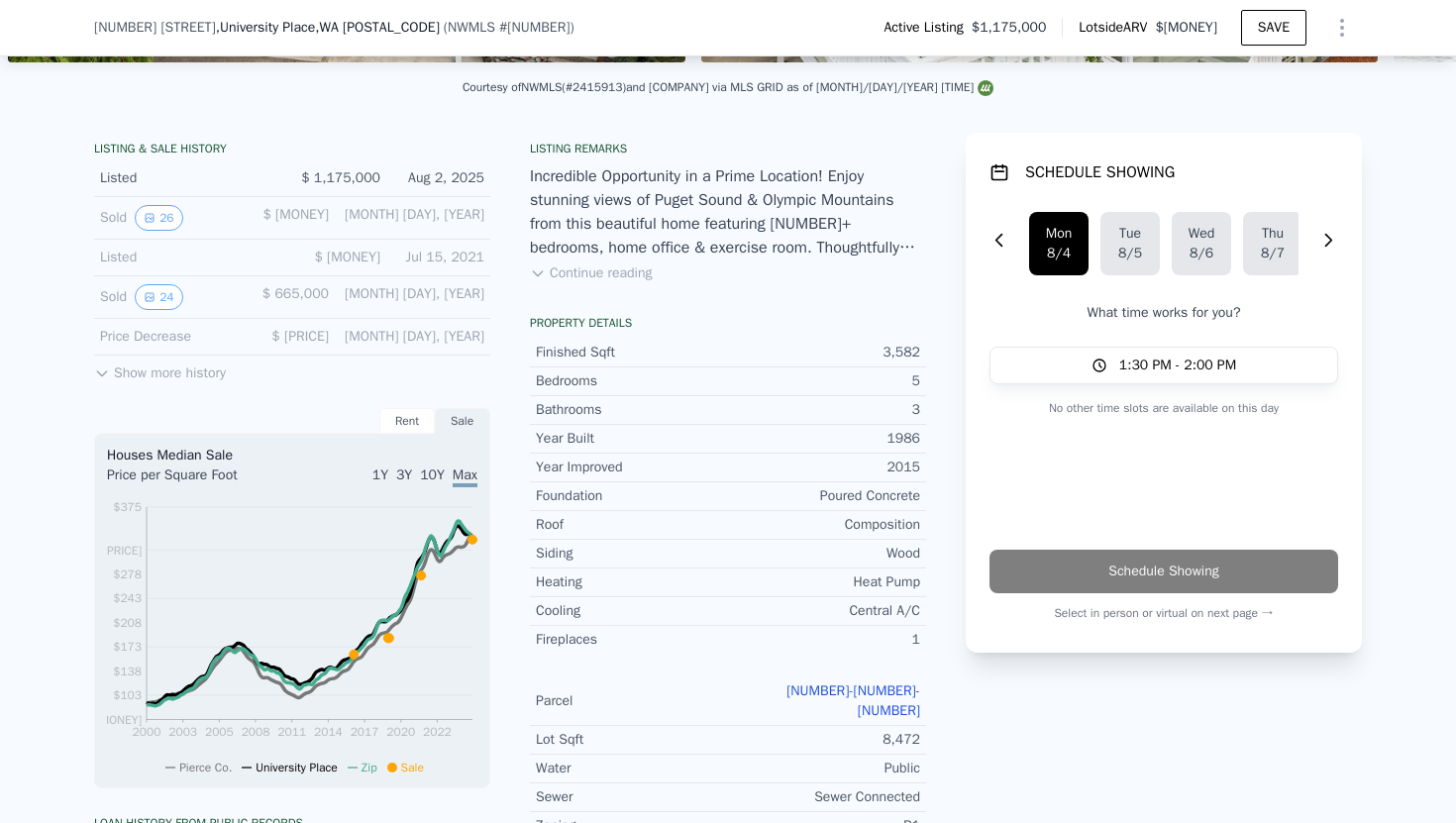 click on "Continue reading" at bounding box center (590, 273) 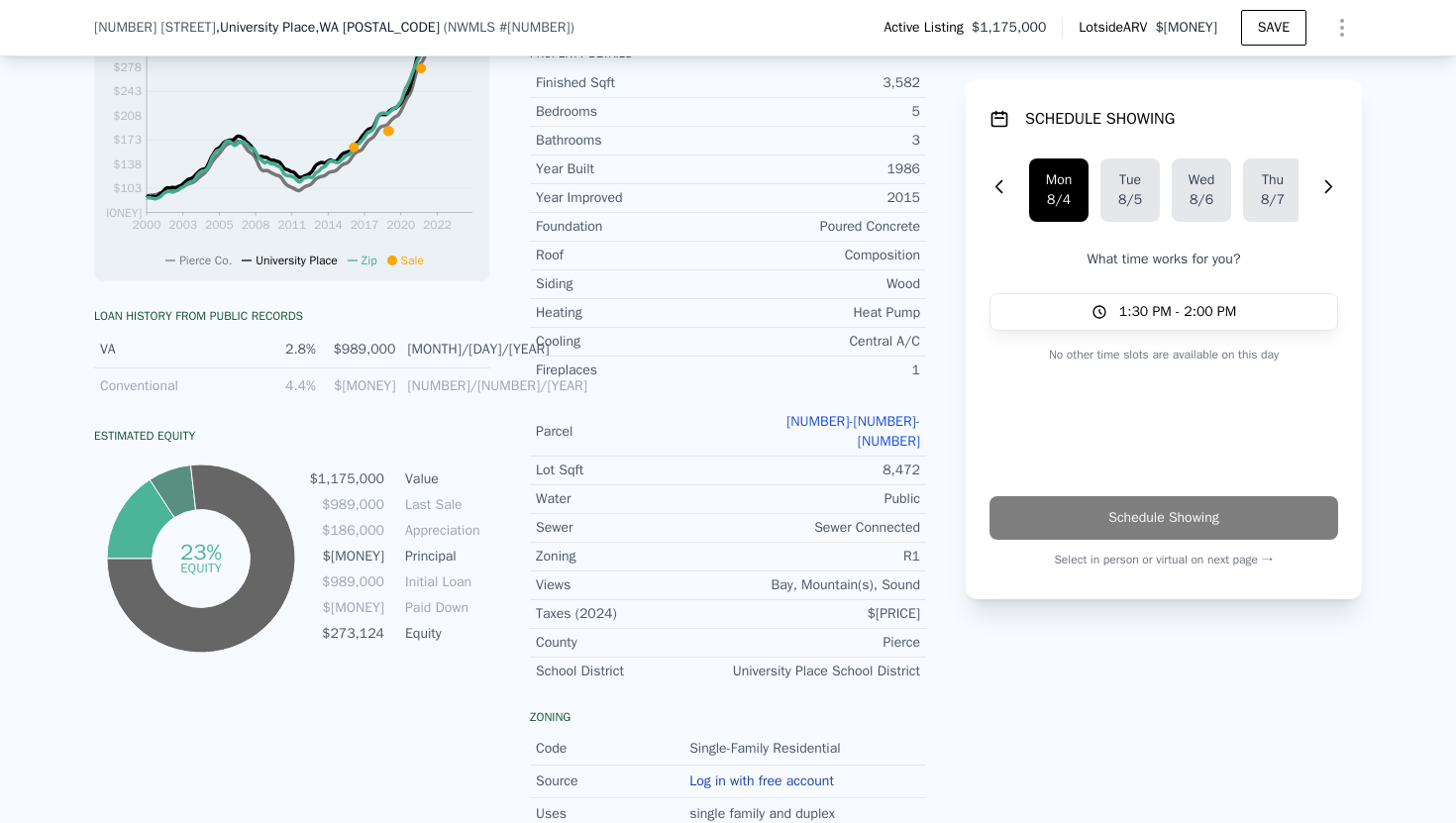 scroll, scrollTop: 940, scrollLeft: 0, axis: vertical 